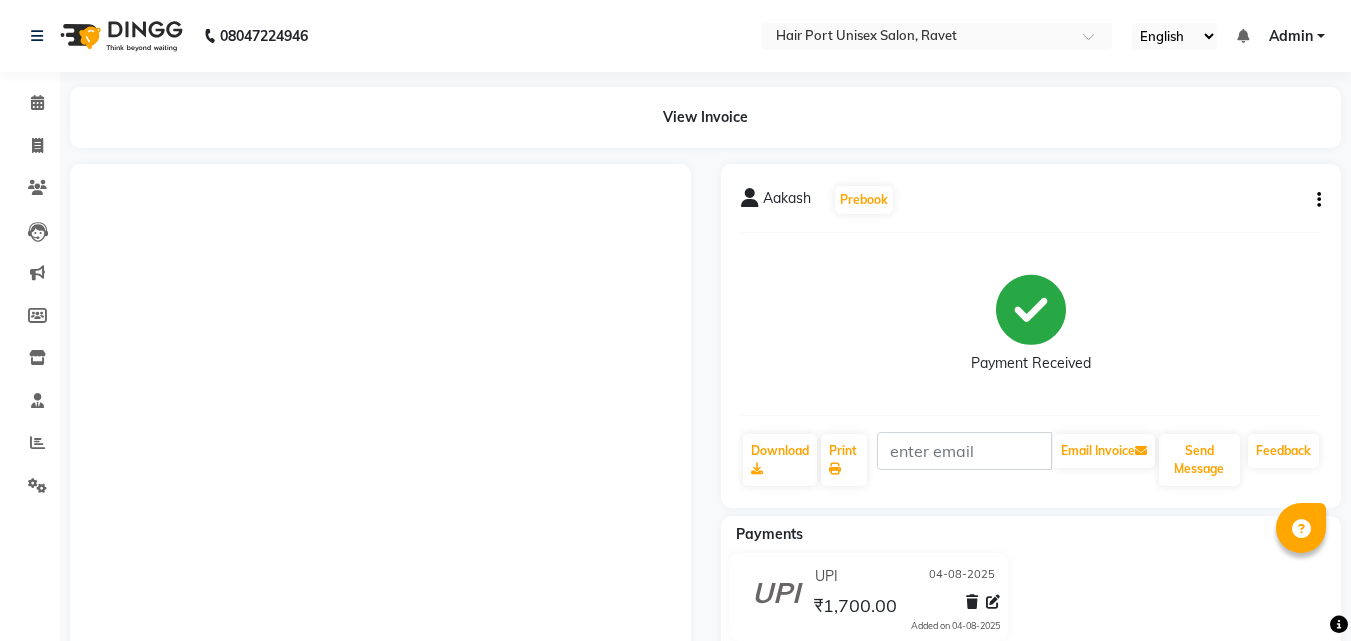 scroll, scrollTop: 0, scrollLeft: 0, axis: both 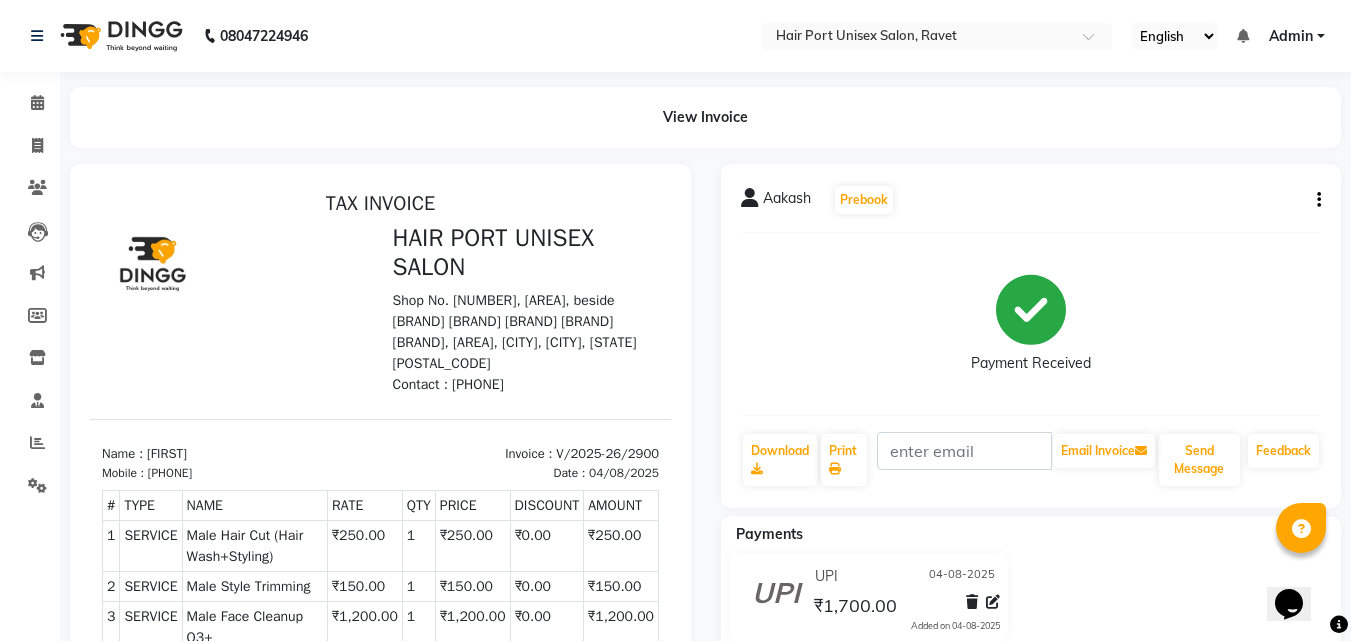 select on "service" 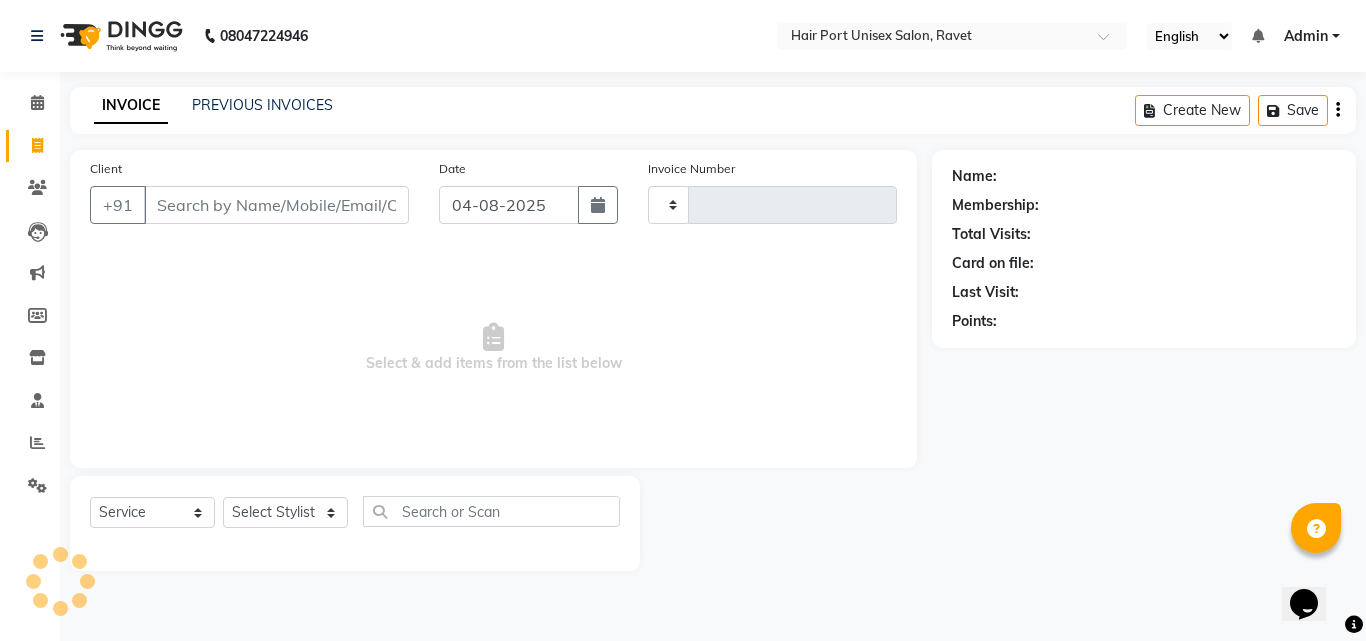 type on "2901" 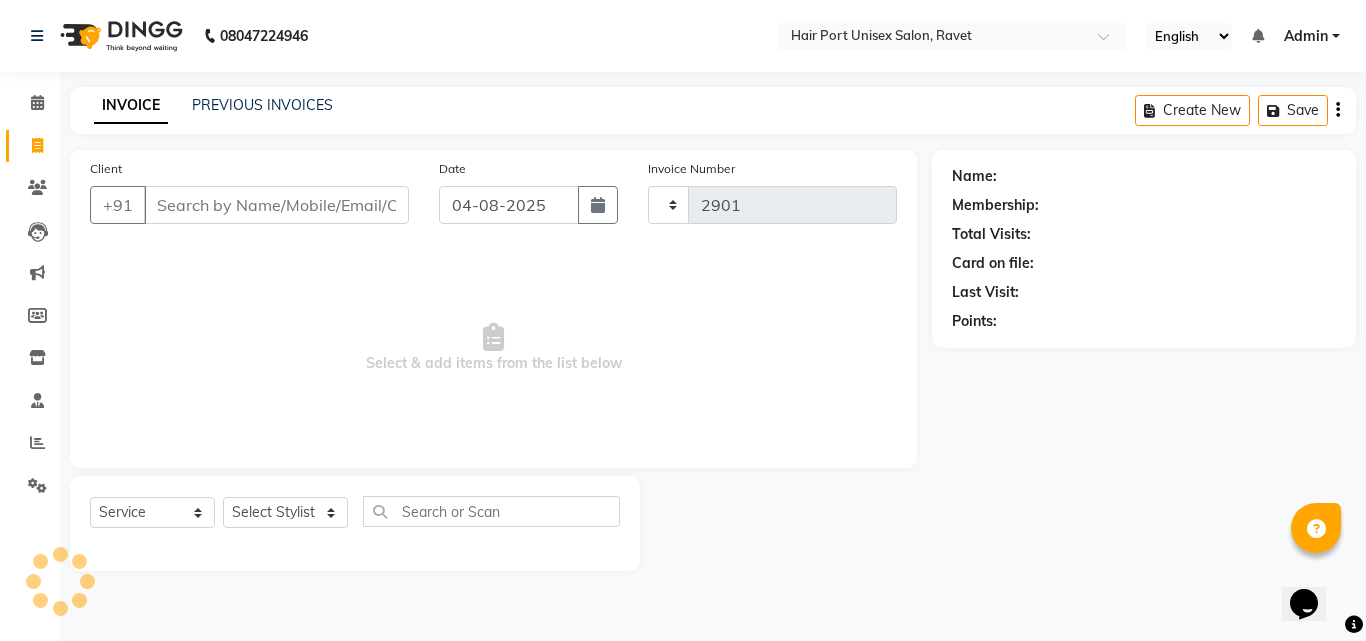 select on "7015" 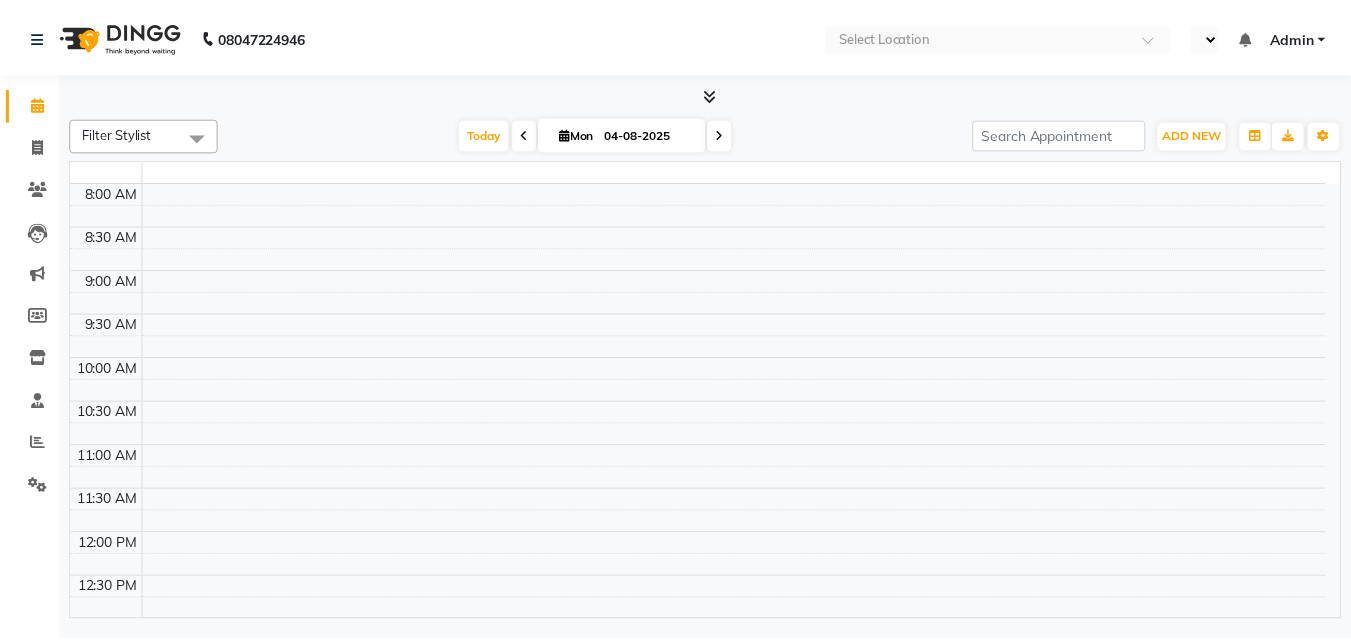 scroll, scrollTop: 0, scrollLeft: 0, axis: both 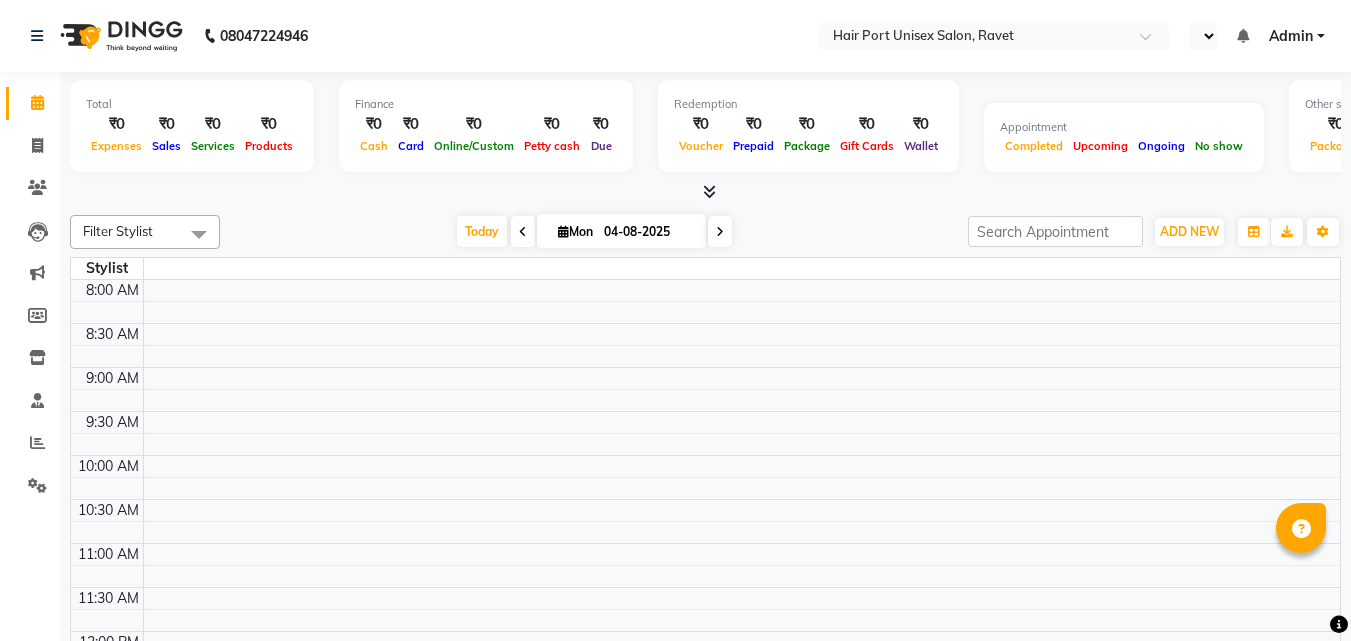 select on "en" 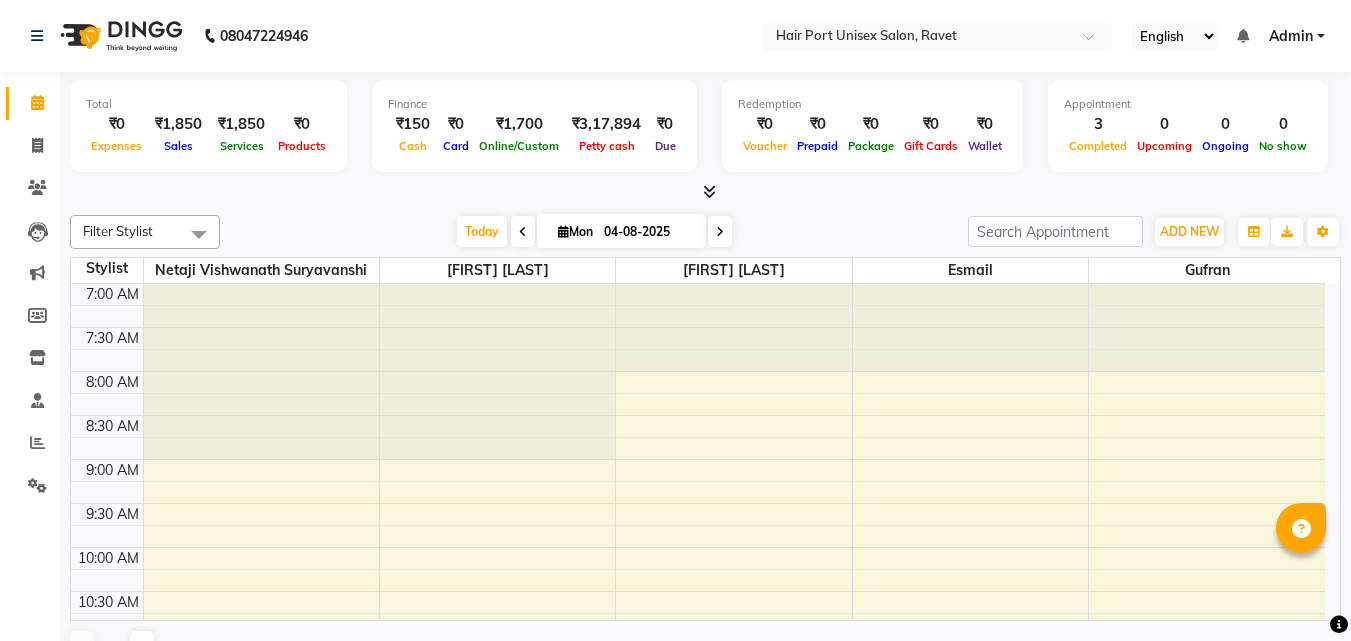 scroll, scrollTop: 0, scrollLeft: 0, axis: both 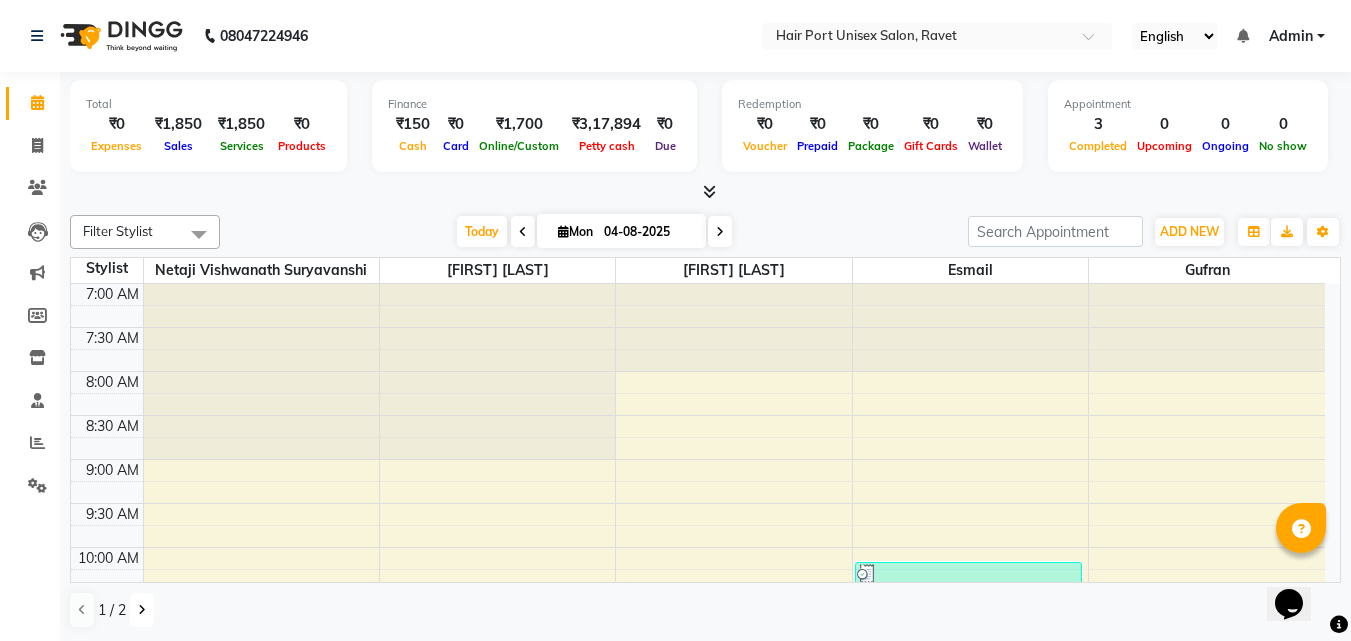 click at bounding box center [142, 610] 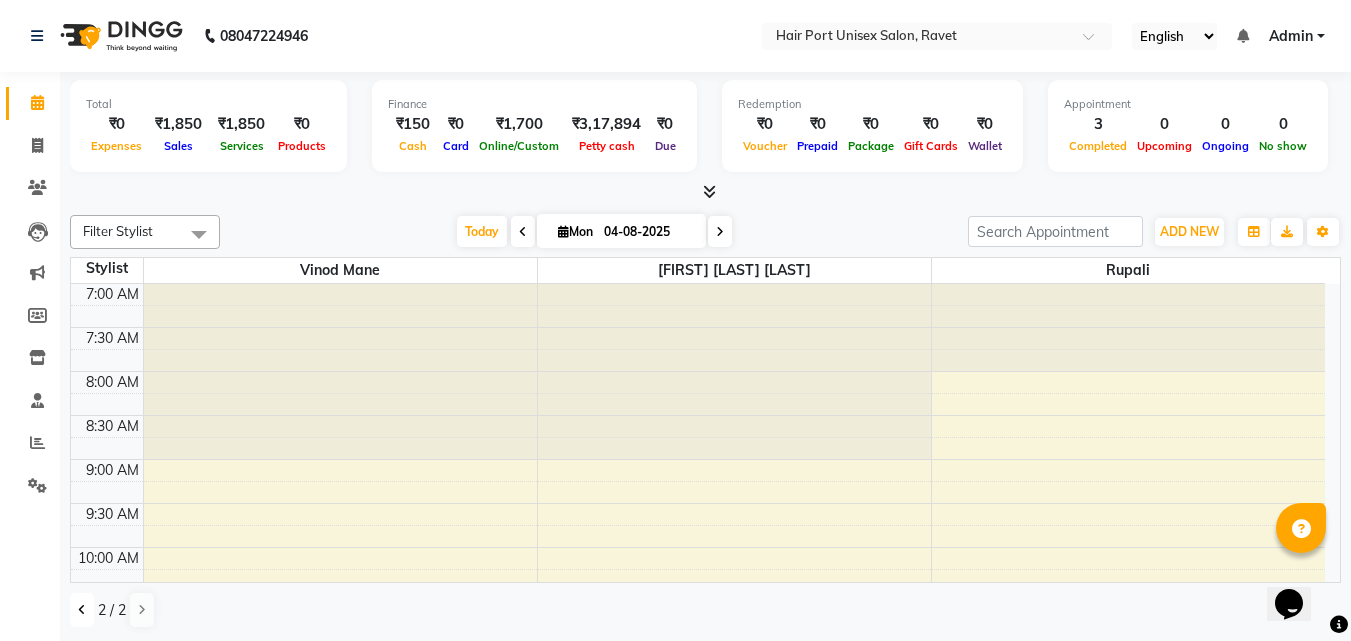 click at bounding box center [82, 610] 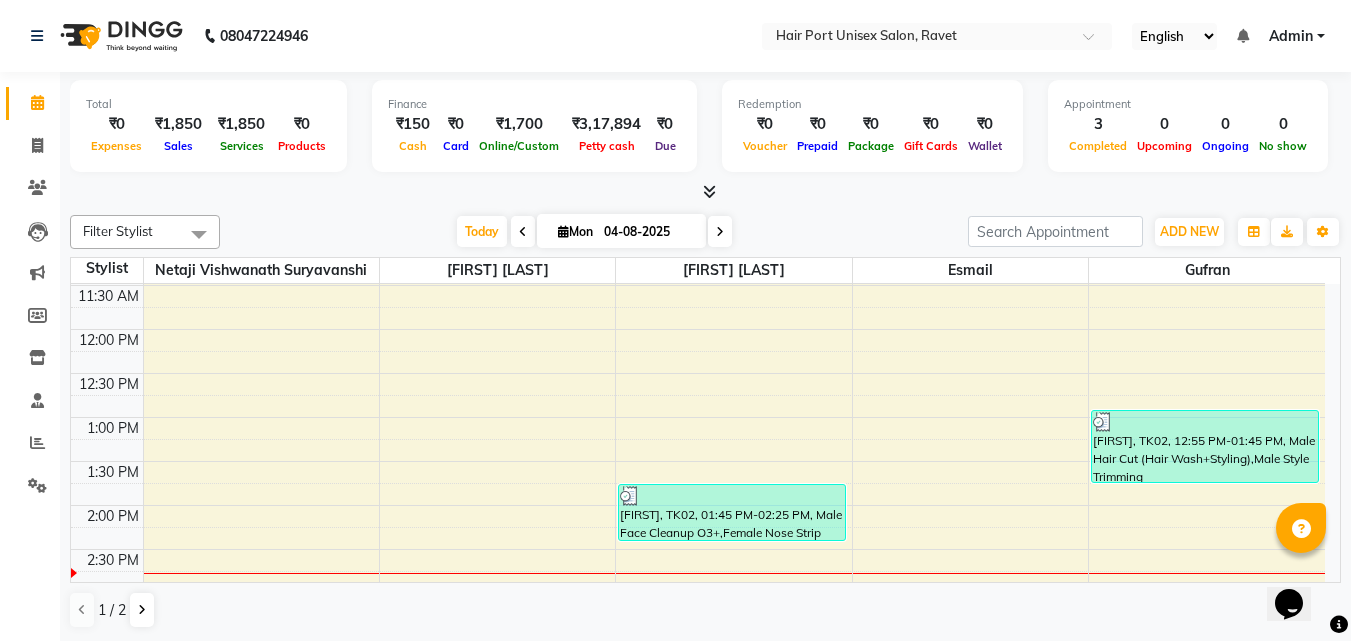 scroll, scrollTop: 400, scrollLeft: 0, axis: vertical 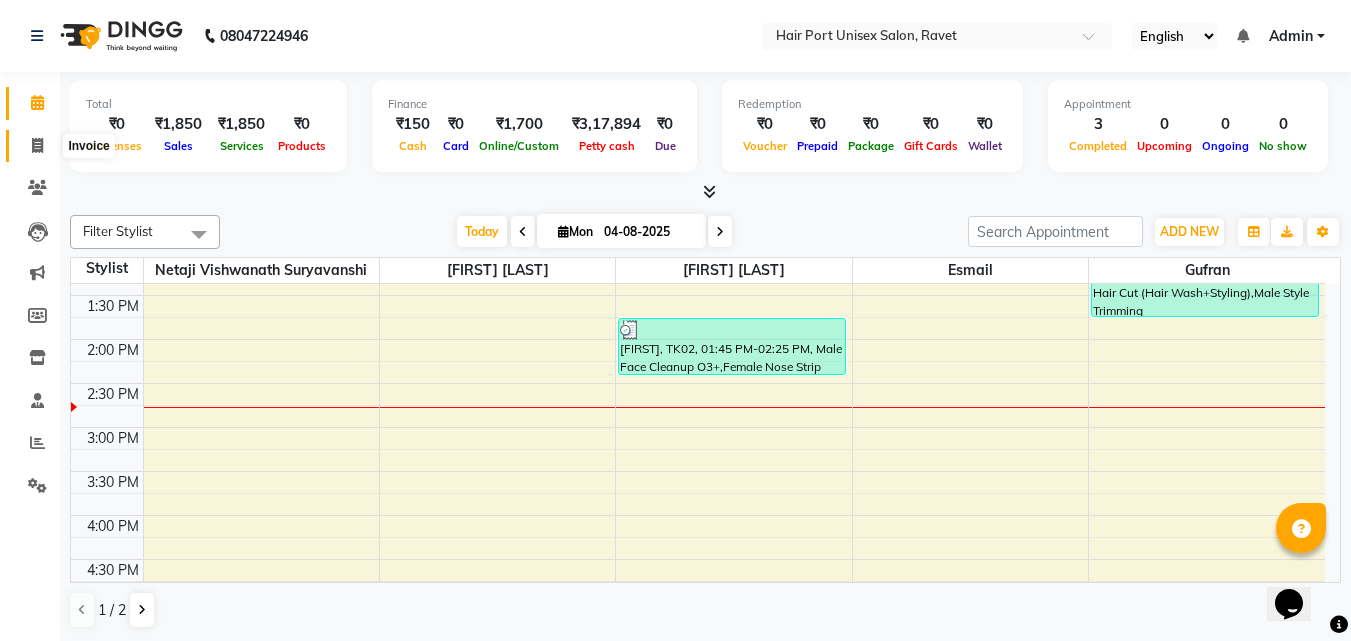 click 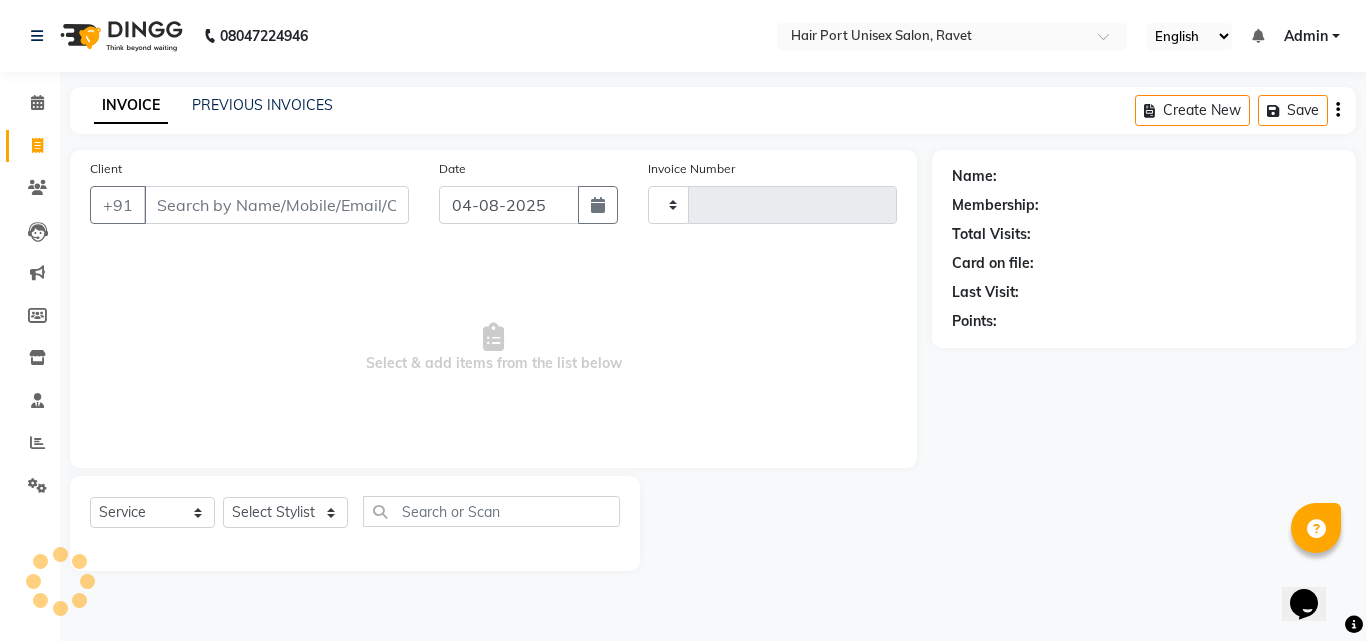 type on "2901" 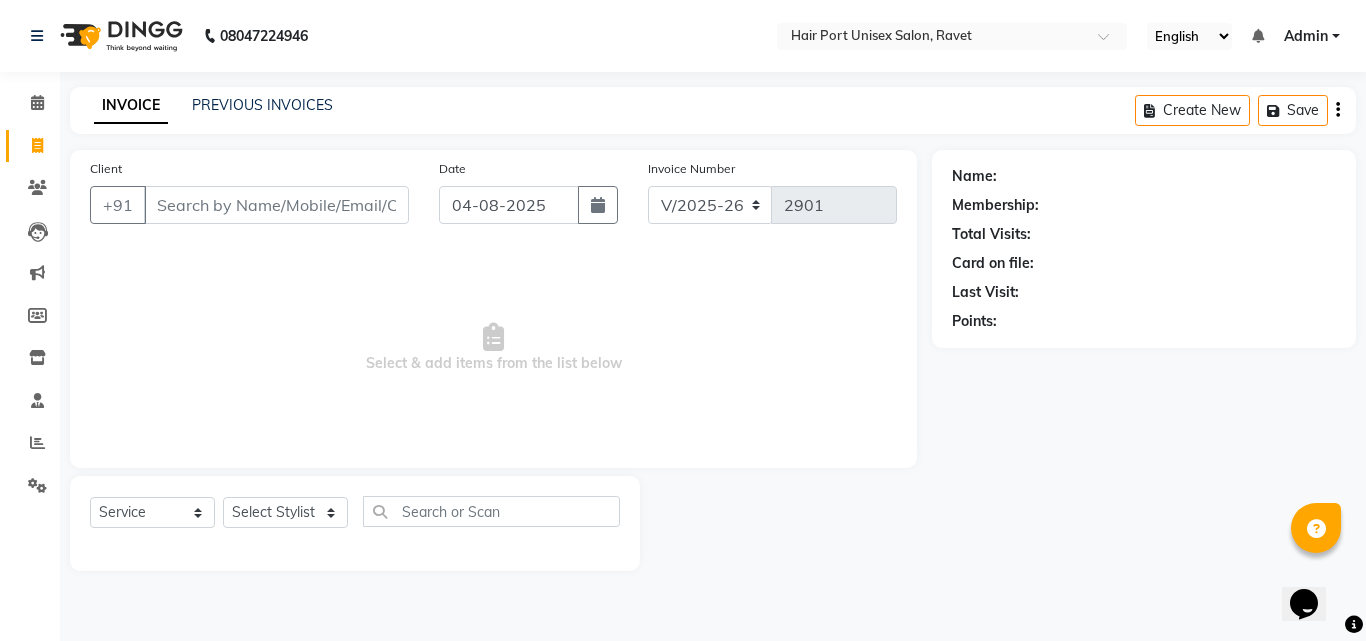 click on "Client" at bounding box center (276, 205) 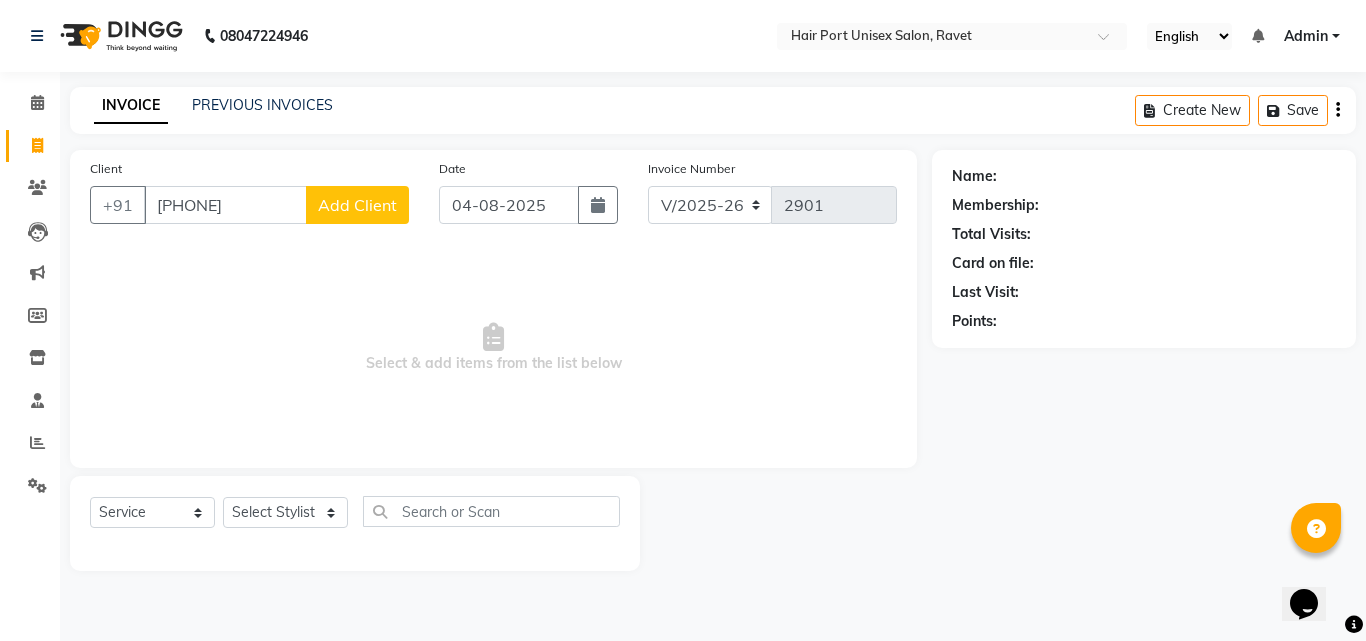 type on "[PHONE]" 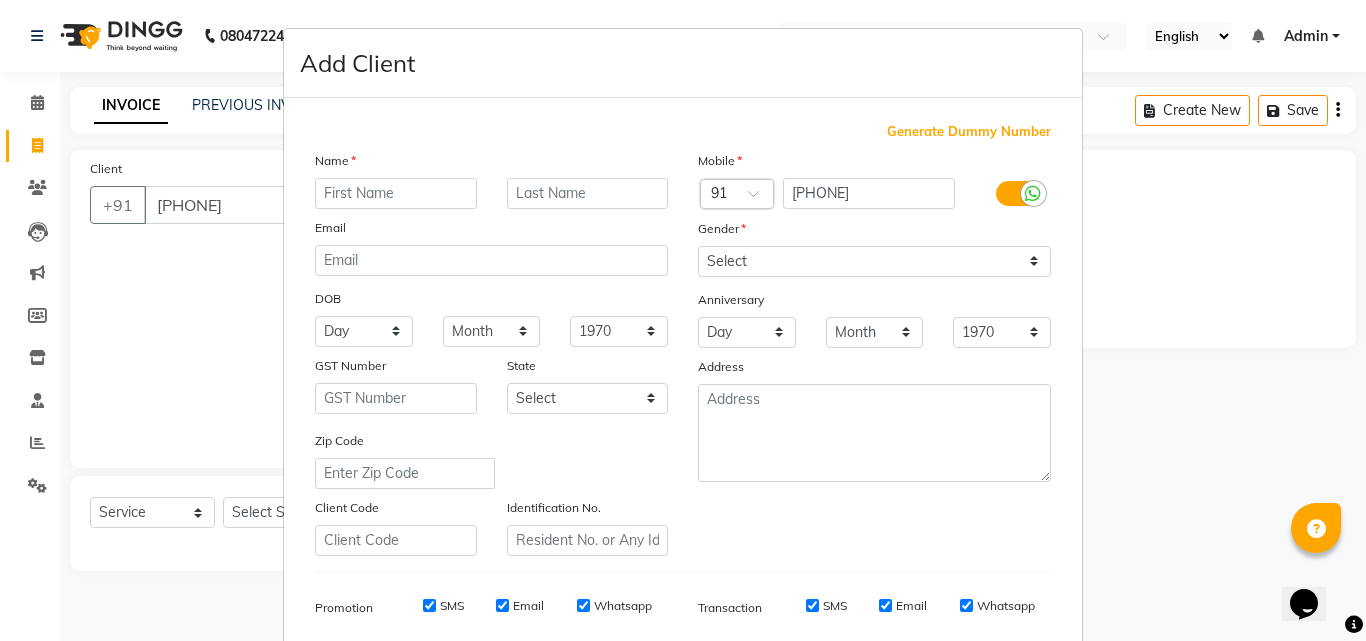 click at bounding box center [396, 193] 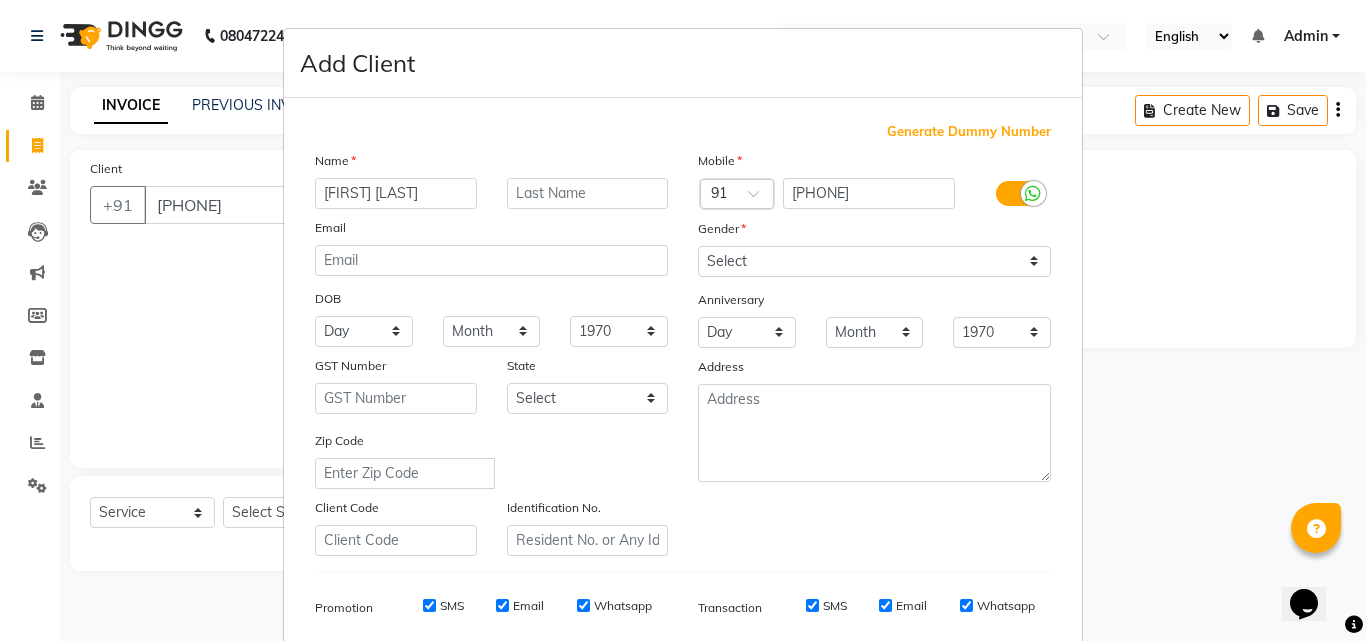 type on "[FIRST] [LAST]" 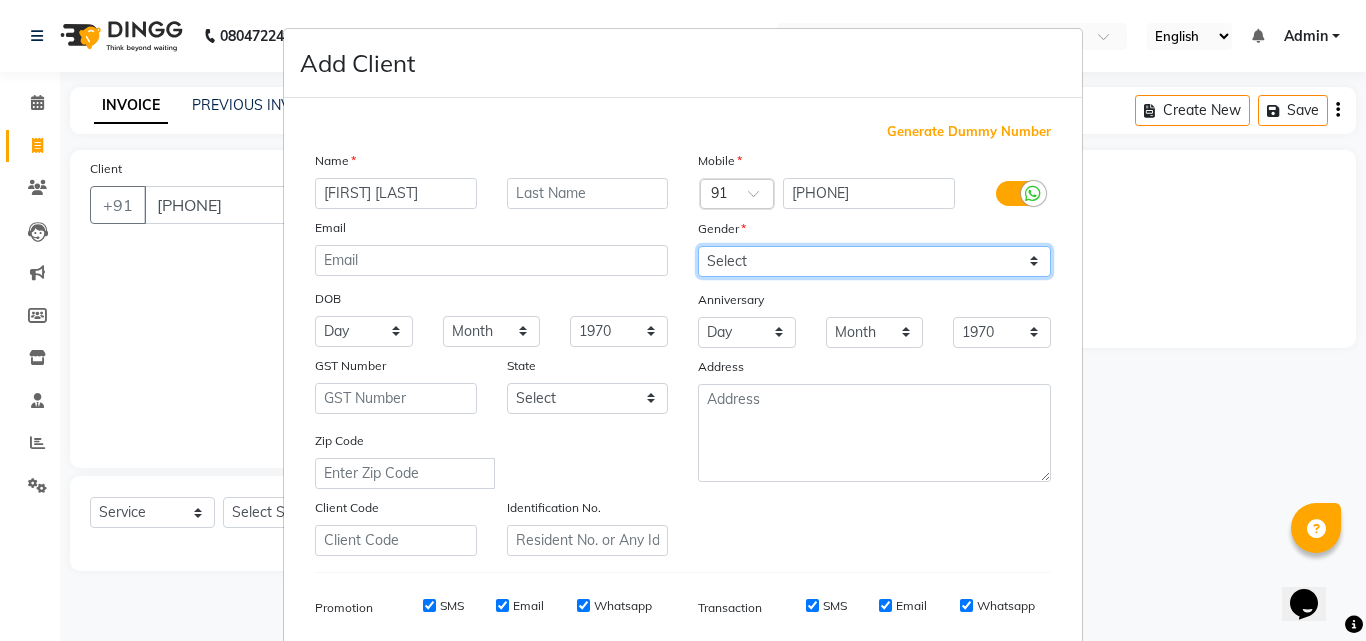 click on "Select Male Female Other Prefer Not To Say" at bounding box center (874, 261) 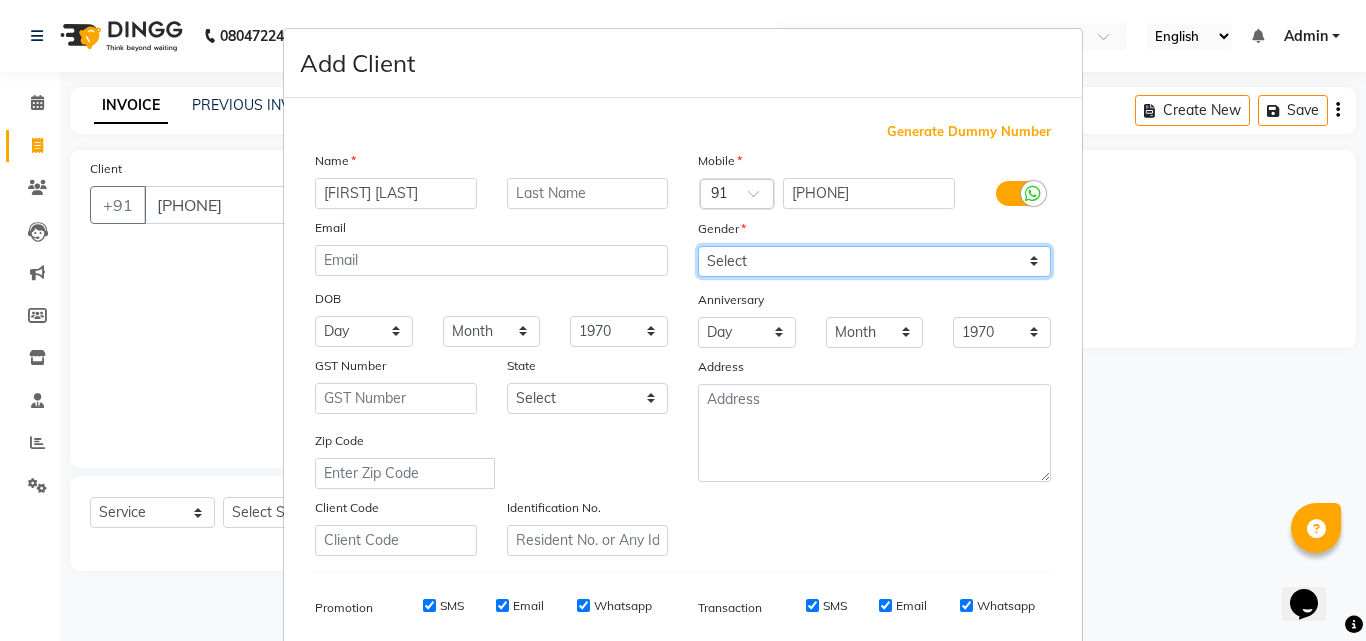 select on "female" 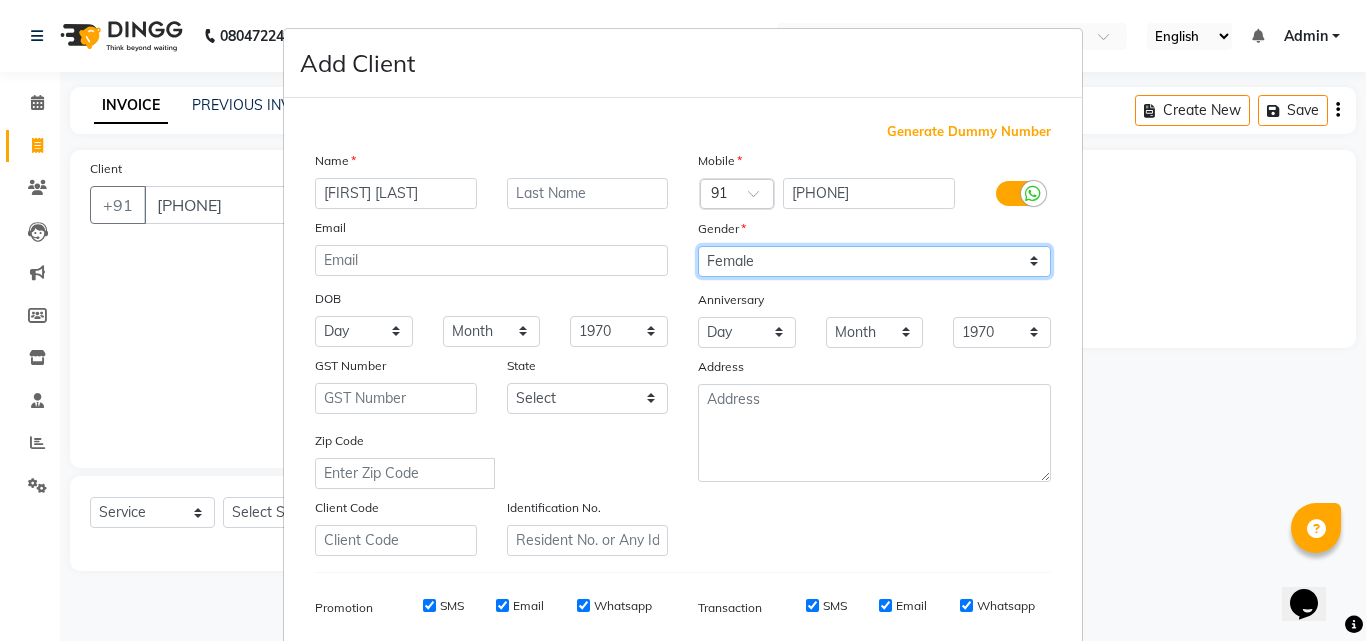 click on "Select Male Female Other Prefer Not To Say" at bounding box center [874, 261] 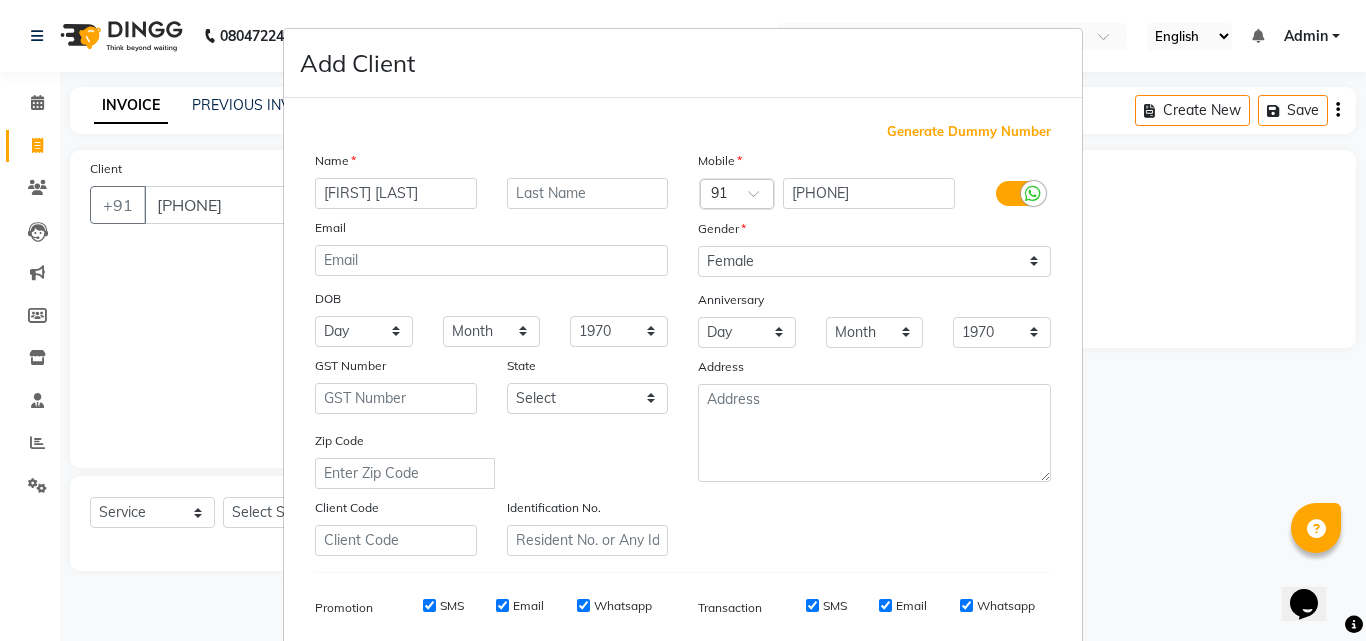 click on "Add Client Generate Dummy Number Name [FIRST] [LAST] Email DOB Day 01 02 03 04 05 06 07 08 09 10 11 12 13 14 15 16 17 18 19 20 21 22 23 24 25 26 27 28 29 30 31 Month January February March April May June July August September October November December 1940 1941 1942 1943 1944 1945 1946 1947 1948 1949 1950 1951 1952 1953 1954 1955 1956 1957 1958 1959 1960 1961 1962 1963 1964 1965 1966 1967 1968 1969 1970 1971 1972 1973 1974 1975 1976 1977 1978 1979 1980 1981 1982 1983 1984 1985 1986 1987 1988 1989 1990 1991 1992 1993 1994 1995 1996 1997 1998 1999 2000 2001 2002 2003 2004 2005 2006 2007 2008 2009 2010 2011 2012 2013 2014 2015 2016 2017 2018 2019 2020 2021 2022 2023 2024 GST Number State Select Andaman and Nicobar Islands Andhra Pradesh Arunachal Pradesh Assam Bihar Chandigarh Chhattisgarh Dadra and Nagar Haveli Daman and Diu Delhi Goa Gujarat Haryana Himachal Pradesh Jammu and Kashmir Jharkhand Karnataka Kerala Lakshadweep Madhya Pradesh Maharashtra Manipur Meghalaya Mizoram Nagaland Odisha Pondicherry Punjab ×" at bounding box center (683, 320) 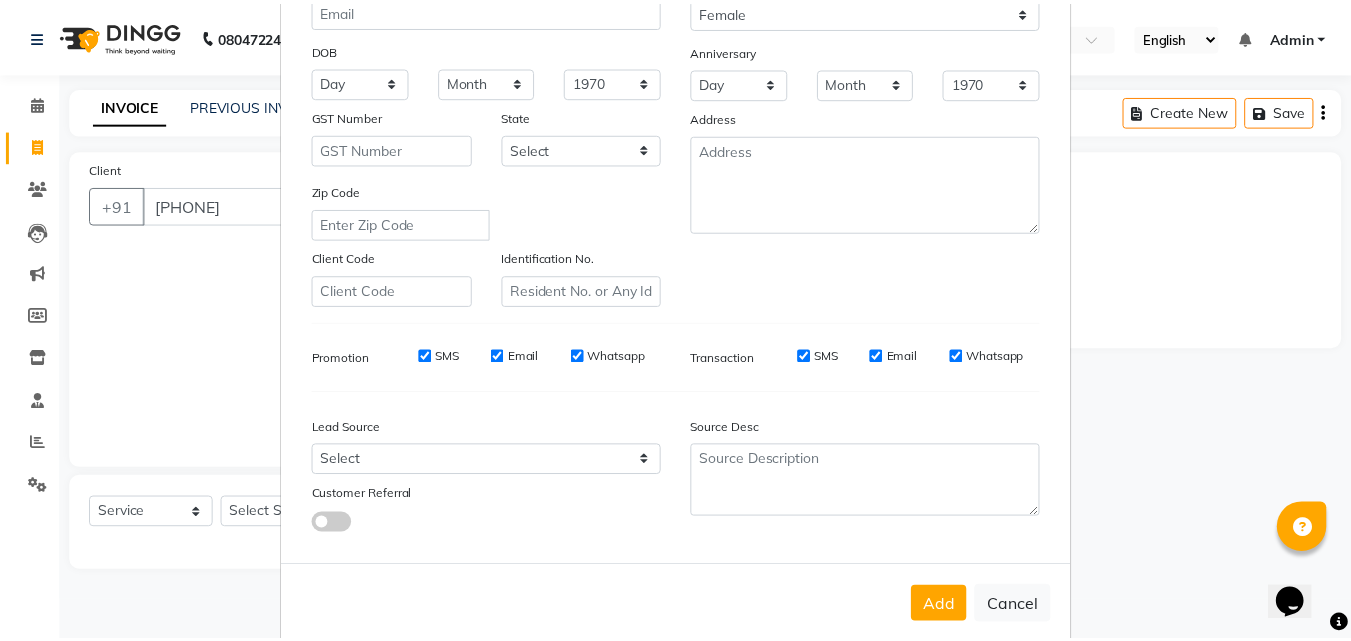 scroll, scrollTop: 282, scrollLeft: 0, axis: vertical 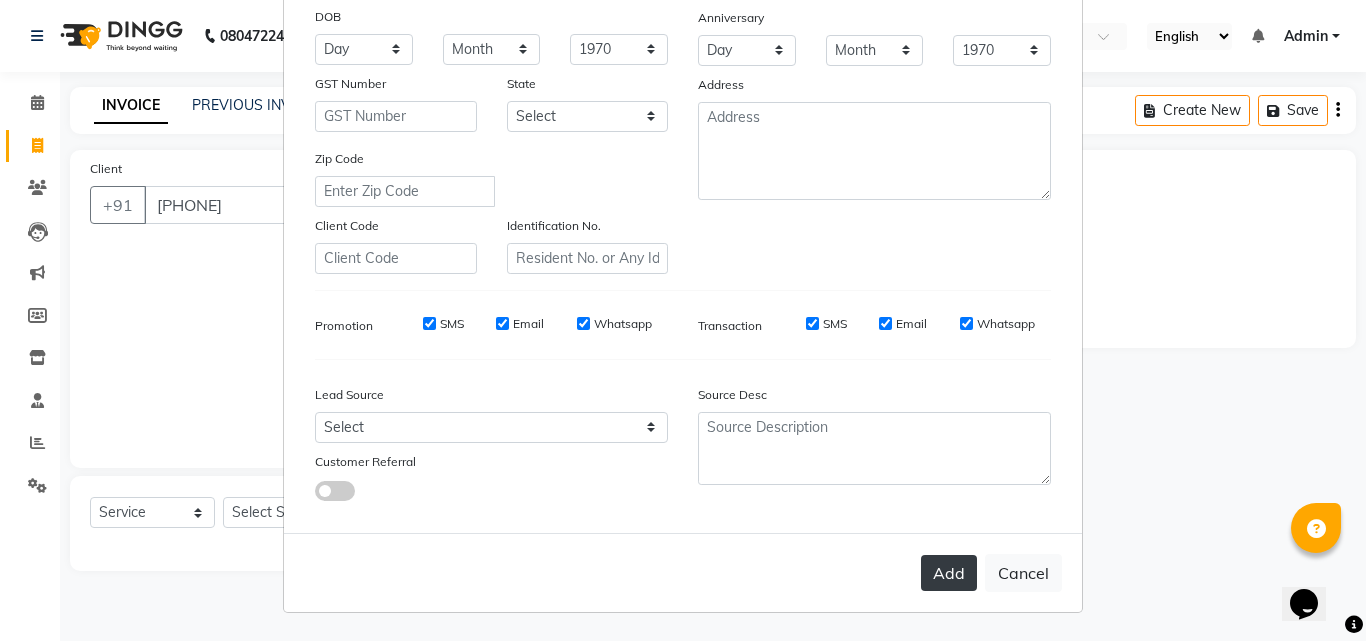 click on "Add" at bounding box center [949, 573] 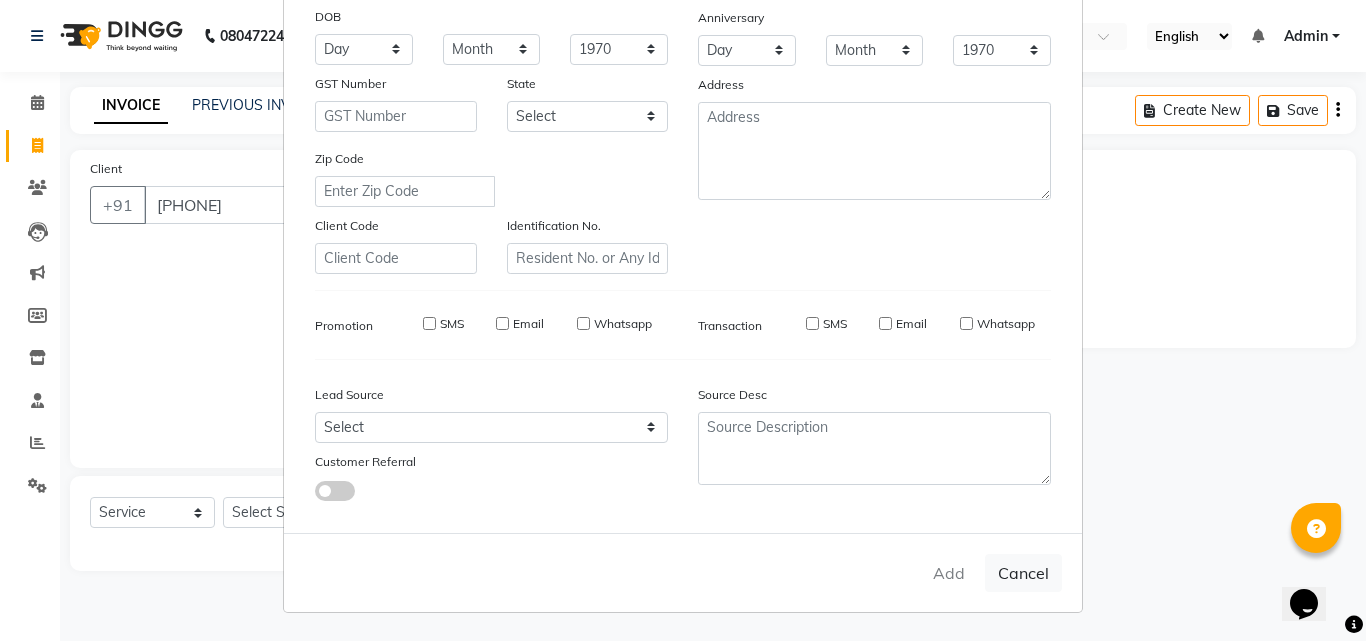 type 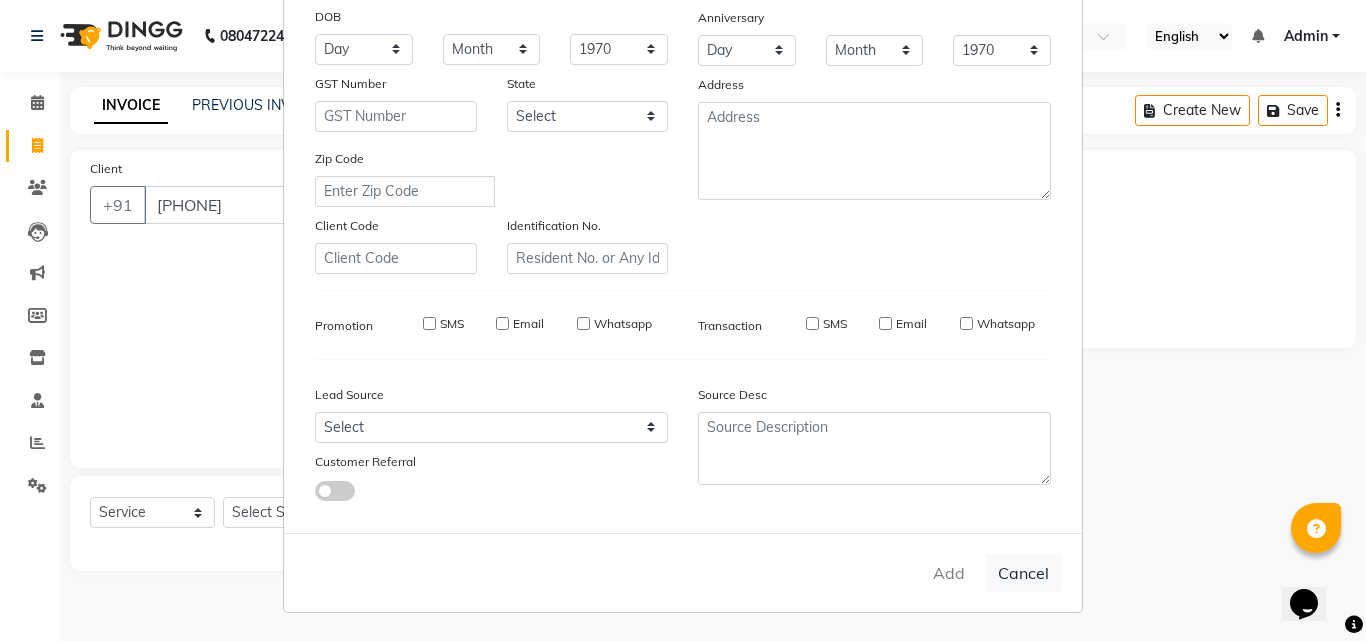select 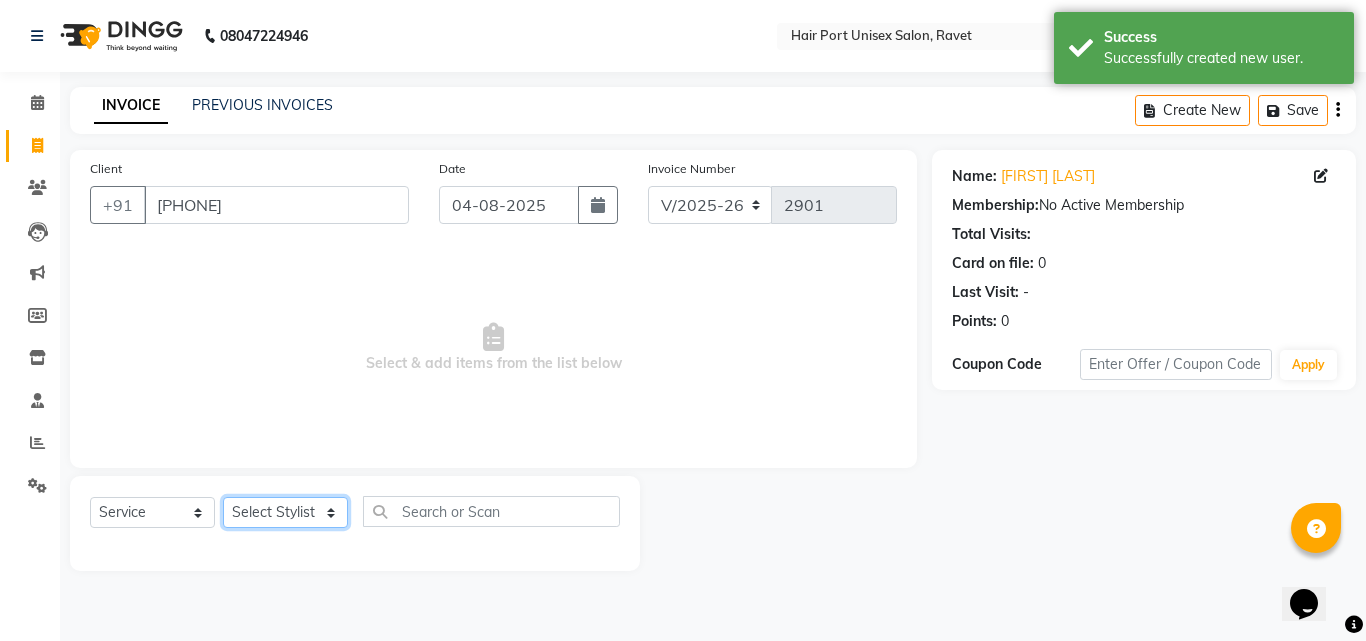 click on "Select Stylist Anushaka Parihar  Esmail Gufran Jyoti Disale Netaji Vishwanath Suryavanshi Rupali  Tanaji Vishwanath Suryavanshi Vinod Mane" 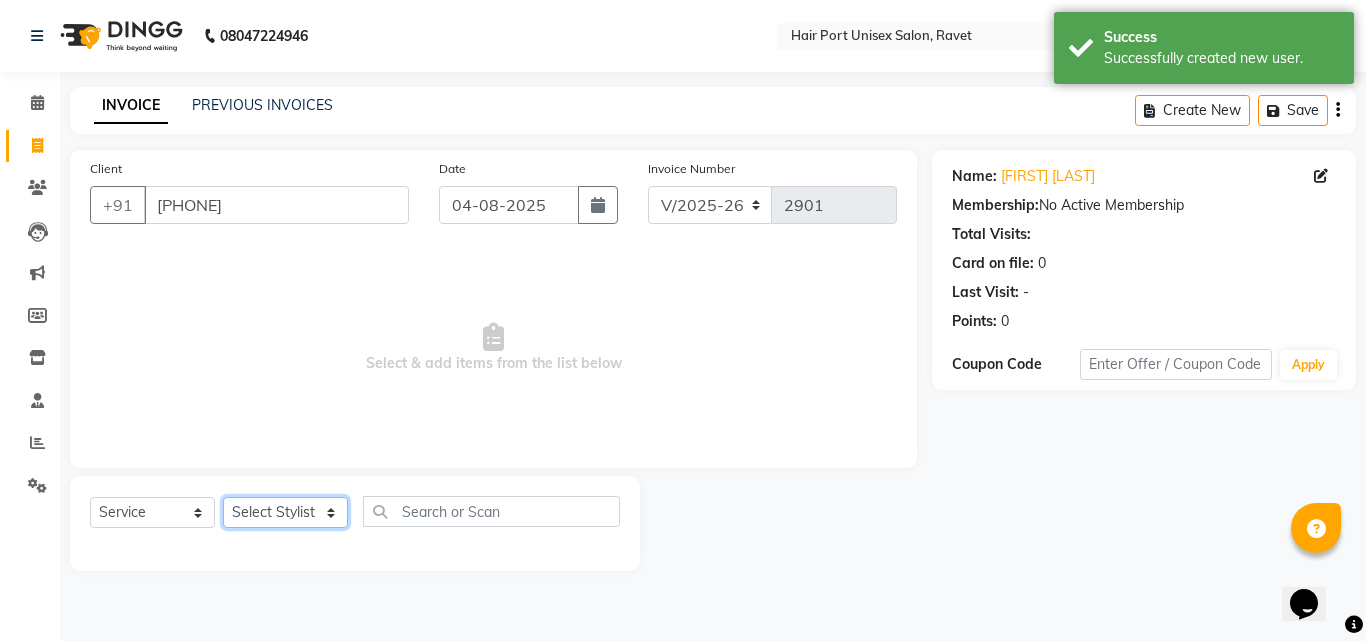 select on "65581" 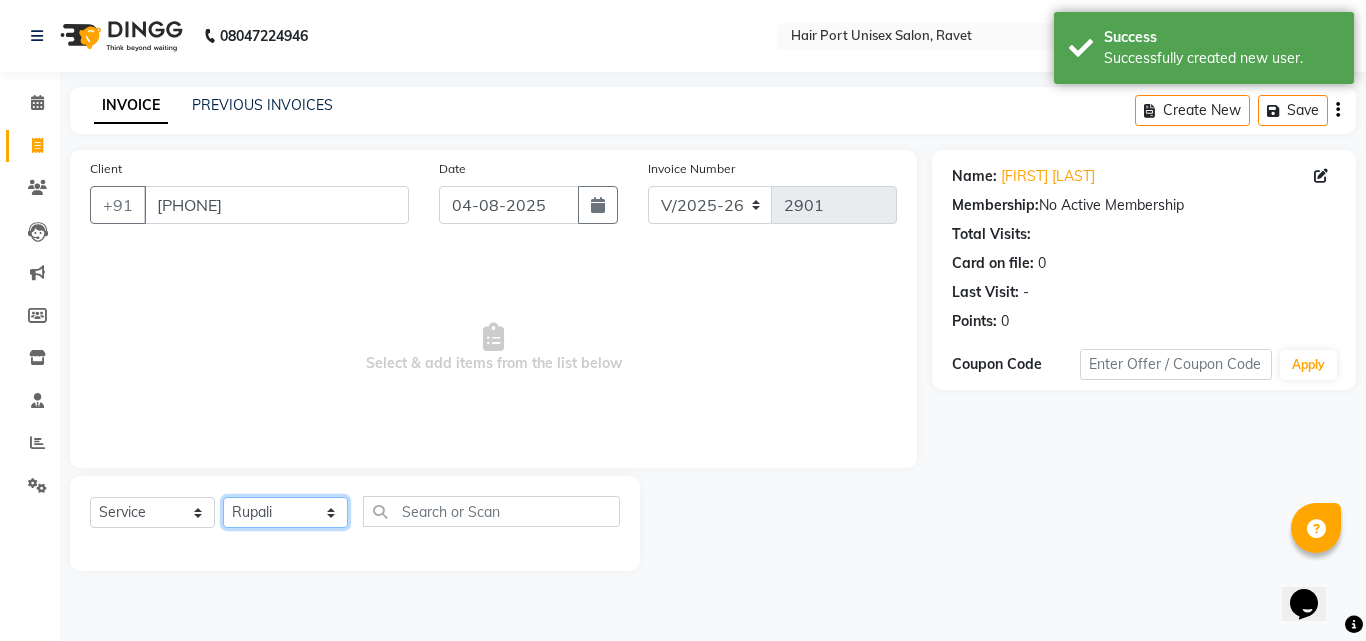 click on "Select Stylist Anushaka Parihar  Esmail Gufran Jyoti Disale Netaji Vishwanath Suryavanshi Rupali  Tanaji Vishwanath Suryavanshi Vinod Mane" 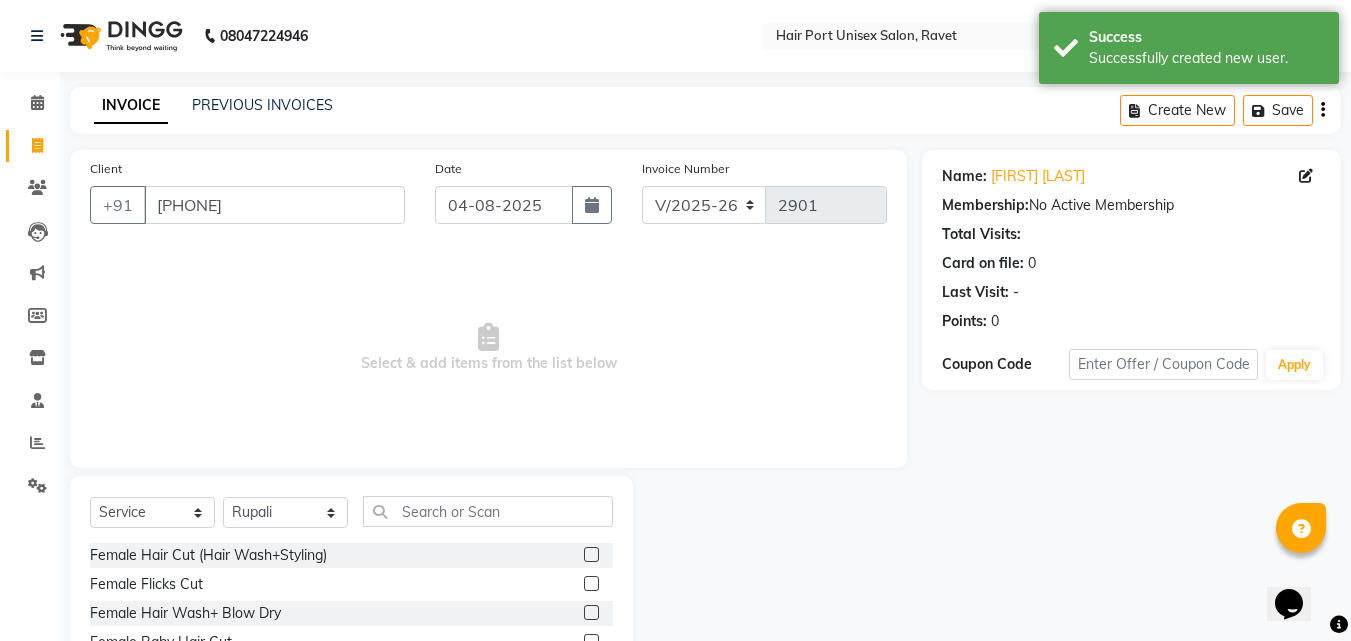 click 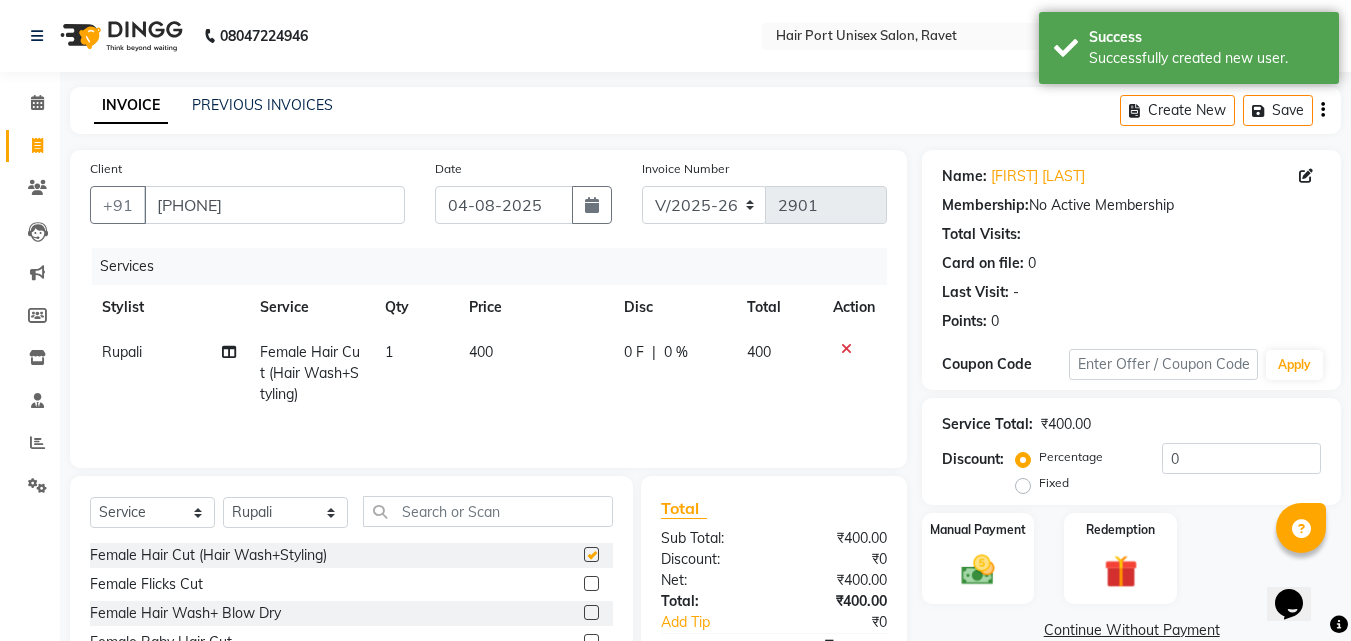 checkbox on "false" 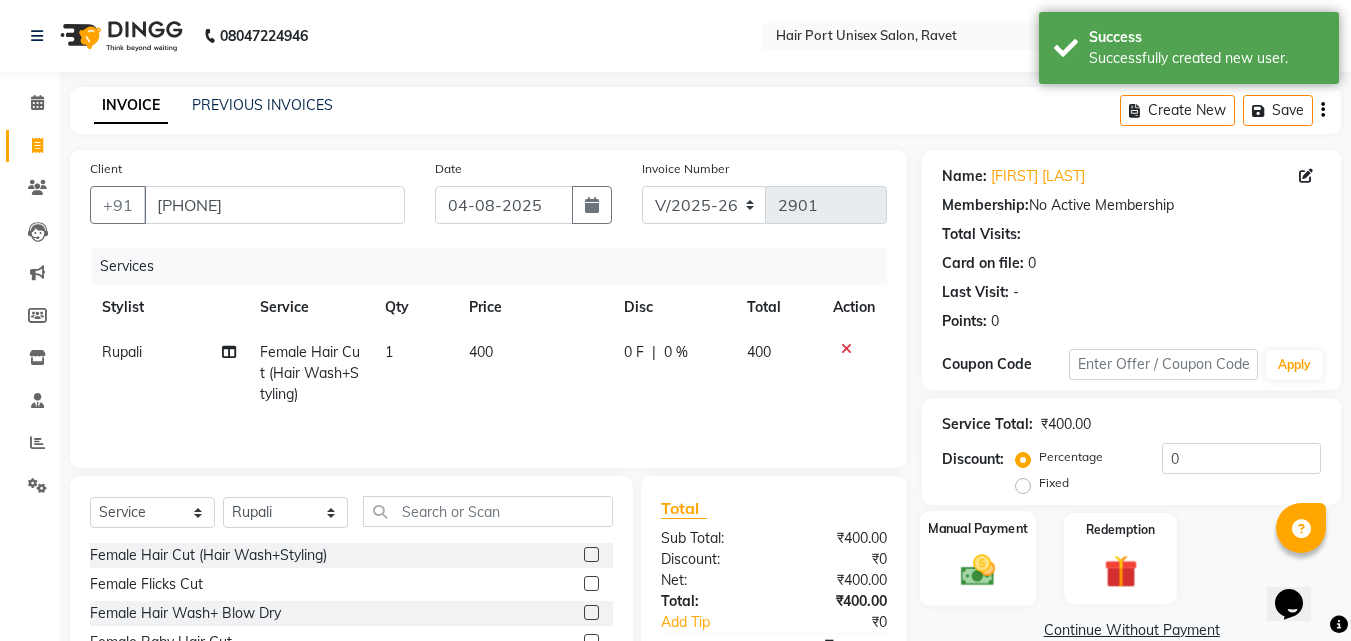 click 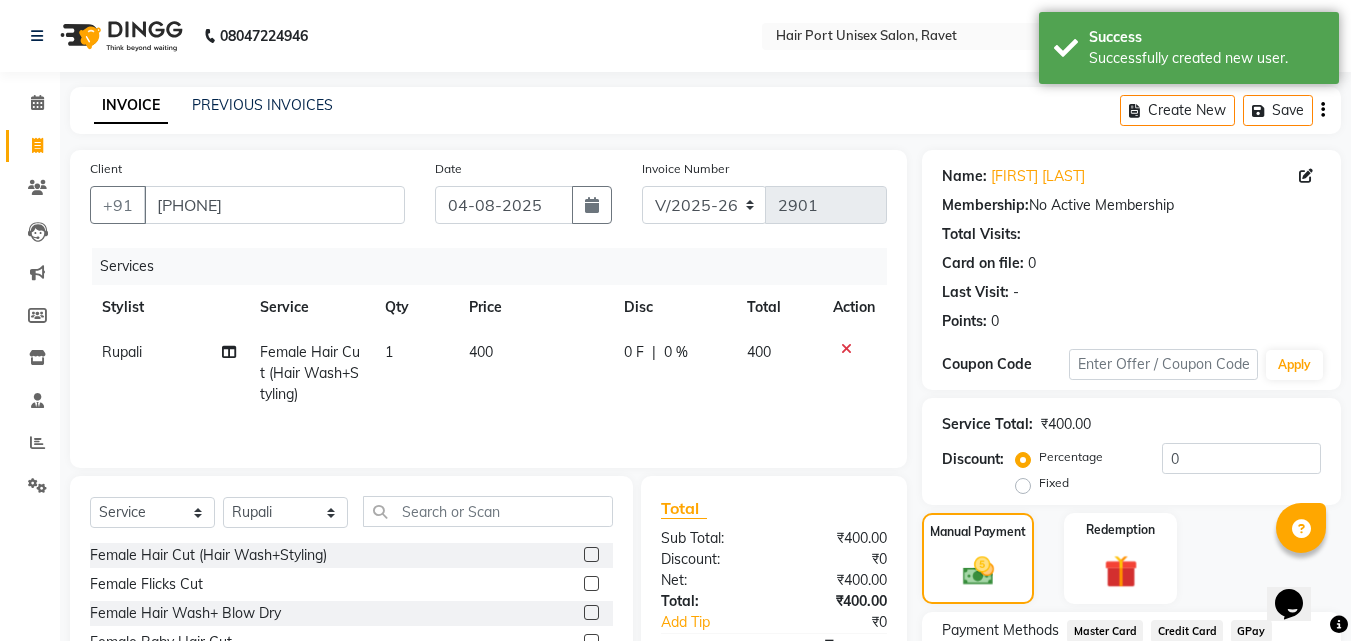 click on "Manual Payment Redemption" 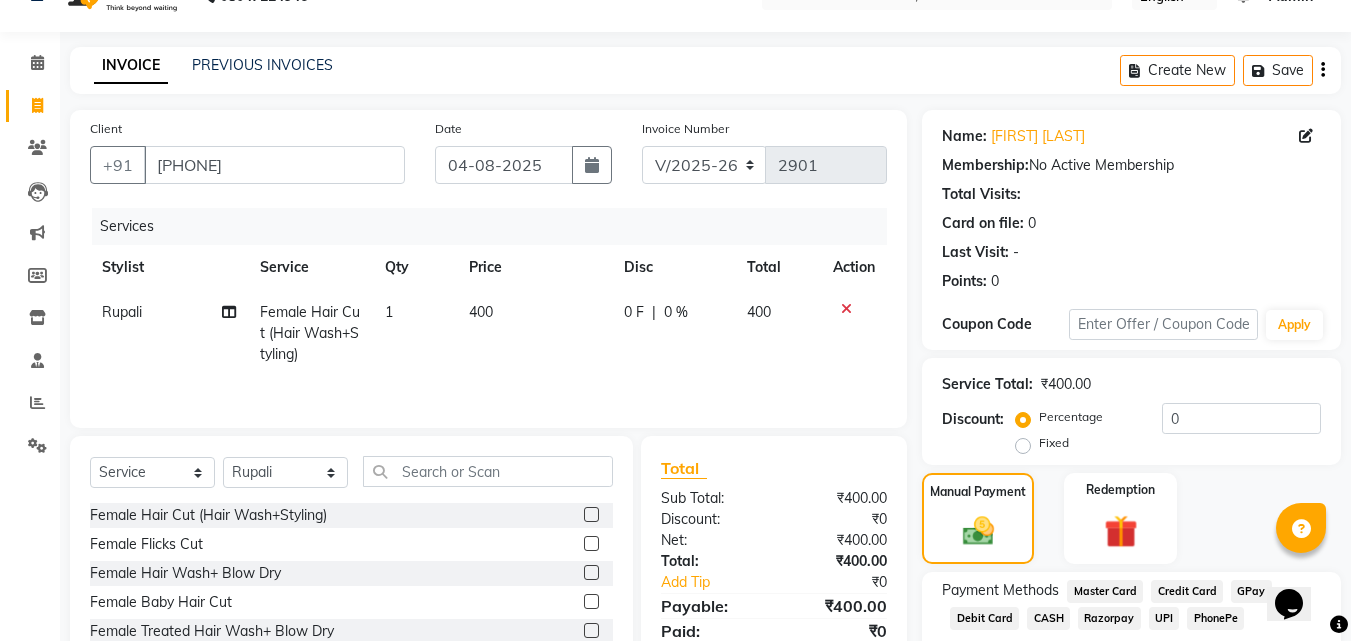 scroll, scrollTop: 162, scrollLeft: 0, axis: vertical 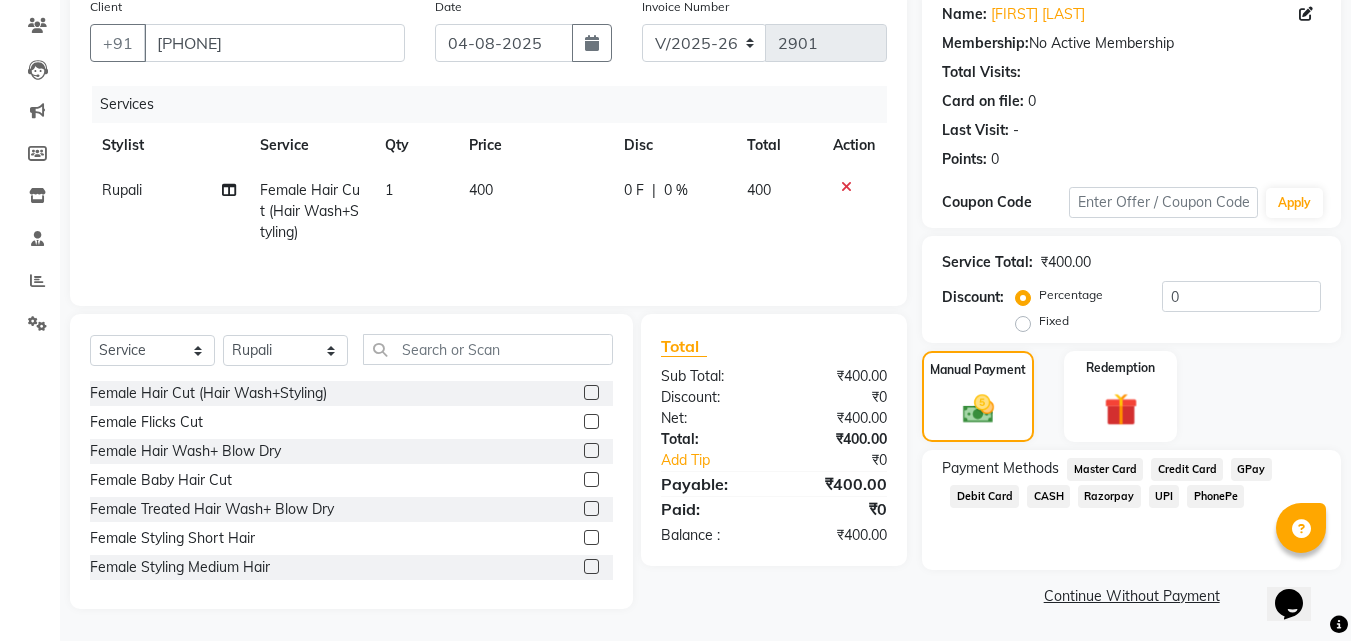 click on "UPI" 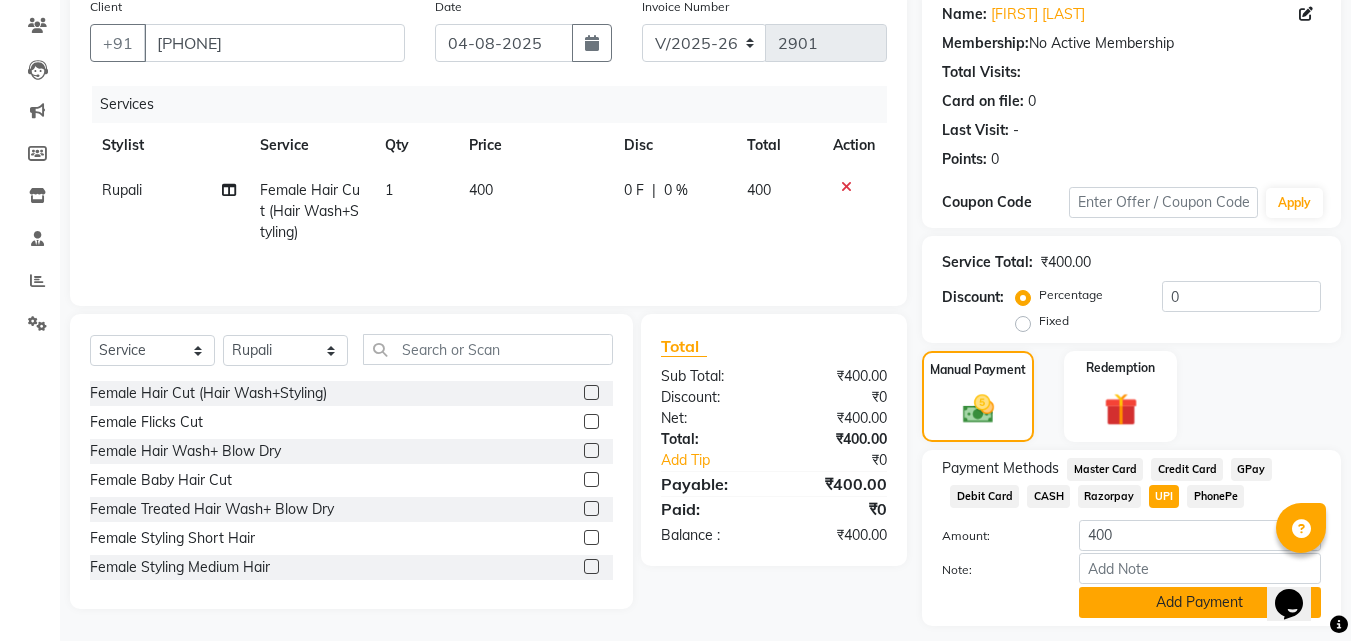 click on "Add Payment" 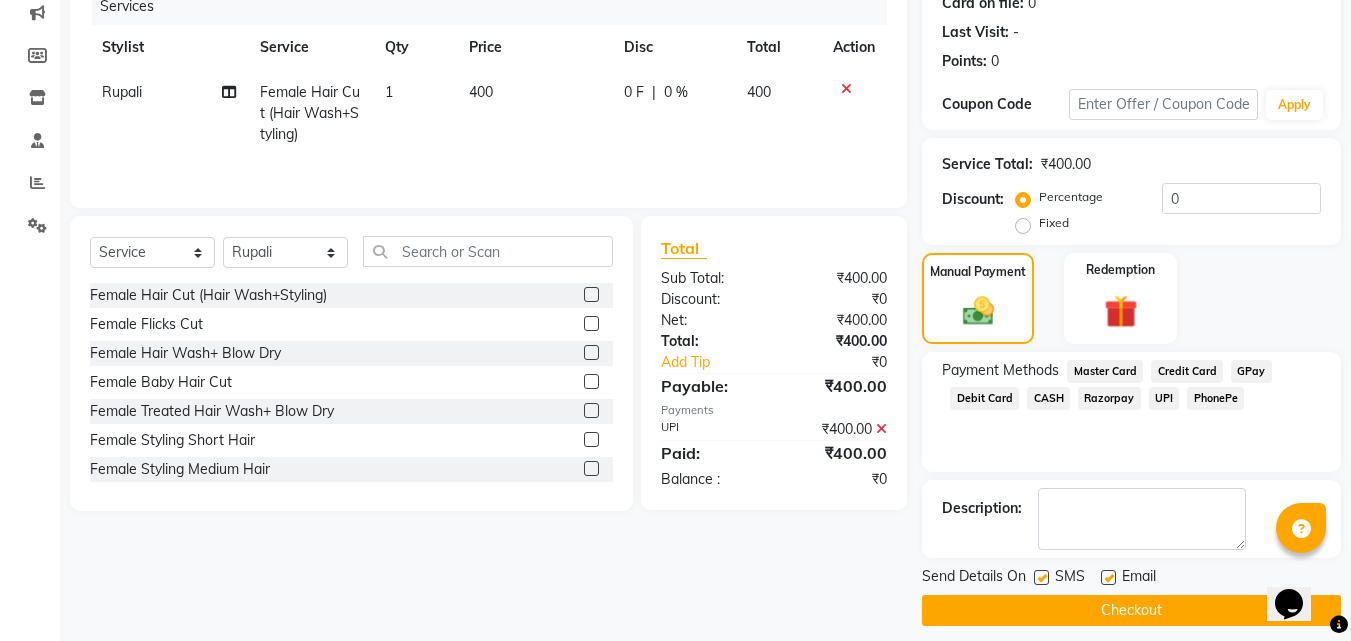 scroll, scrollTop: 275, scrollLeft: 0, axis: vertical 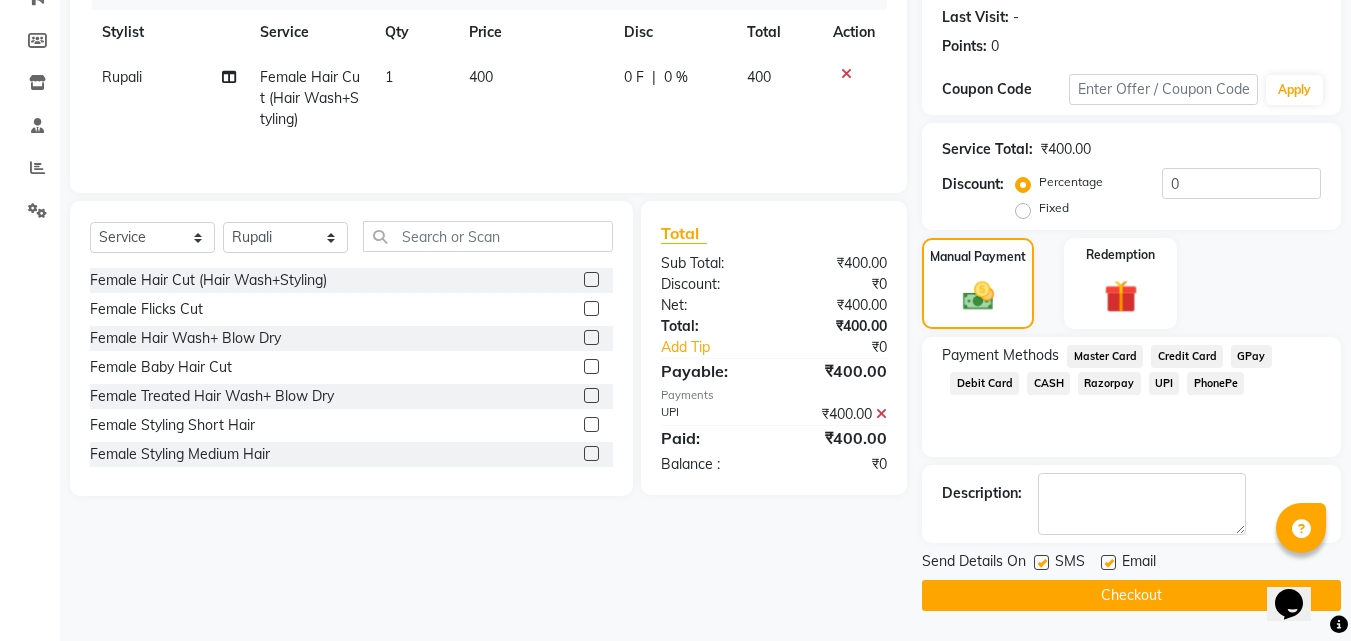 click on "Checkout" 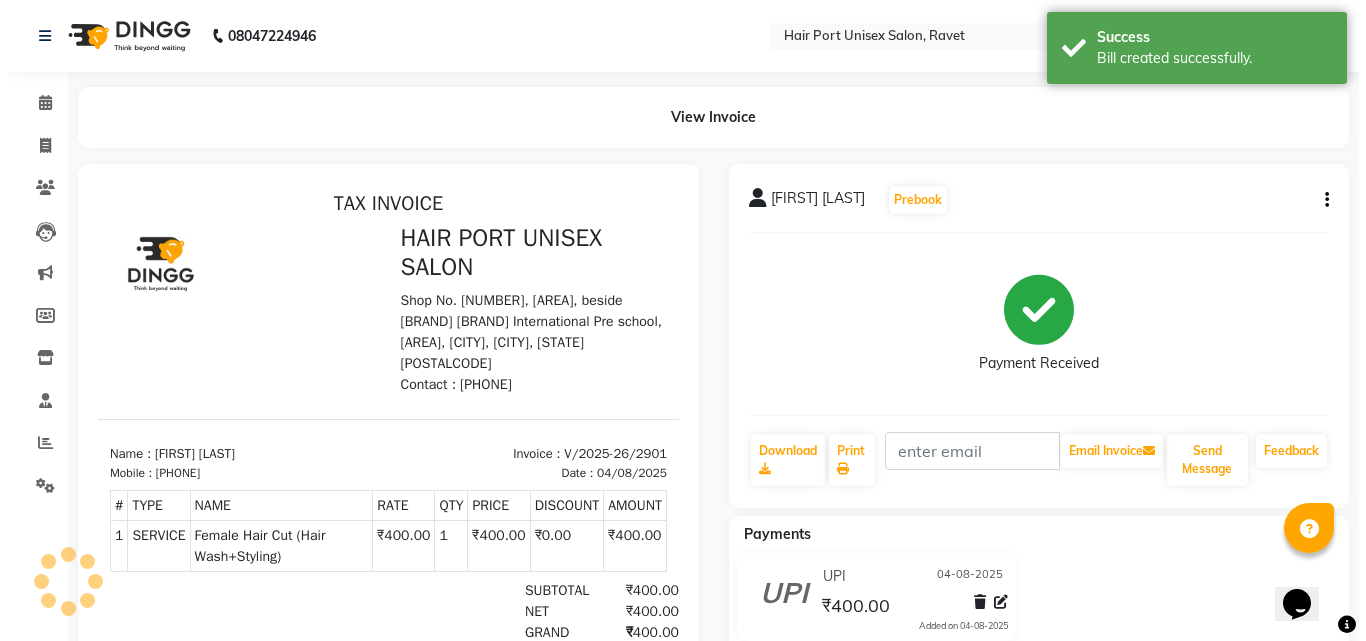 scroll, scrollTop: 0, scrollLeft: 0, axis: both 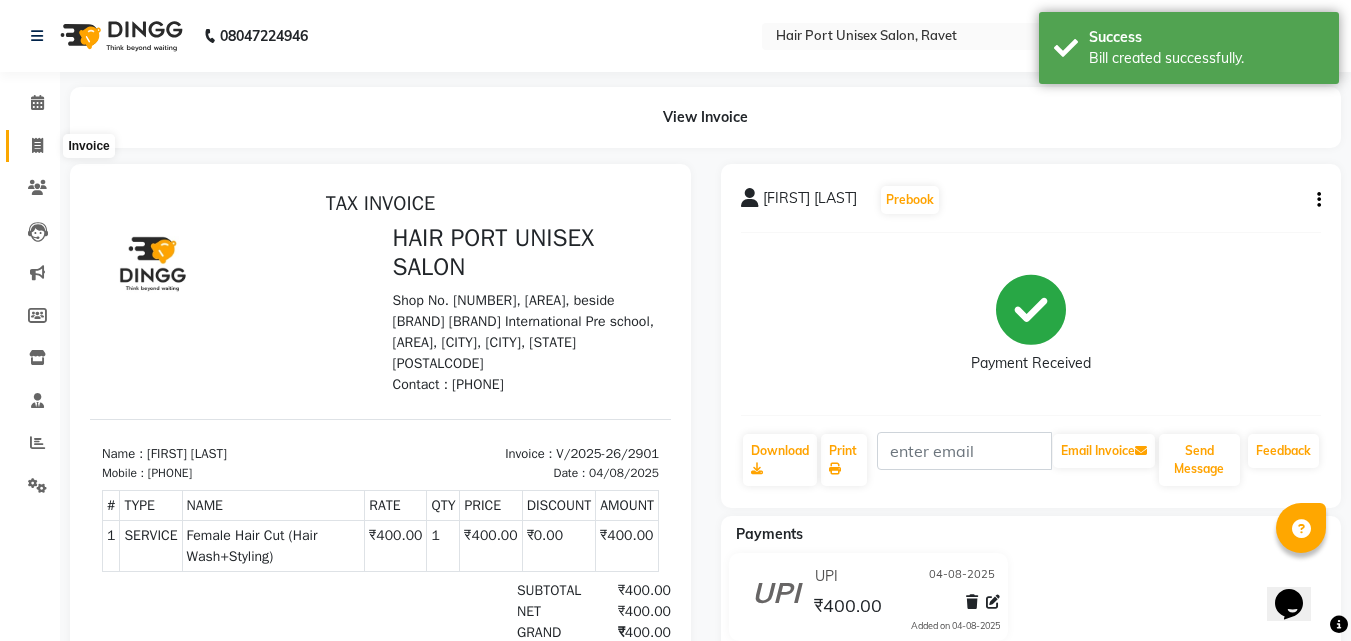 click 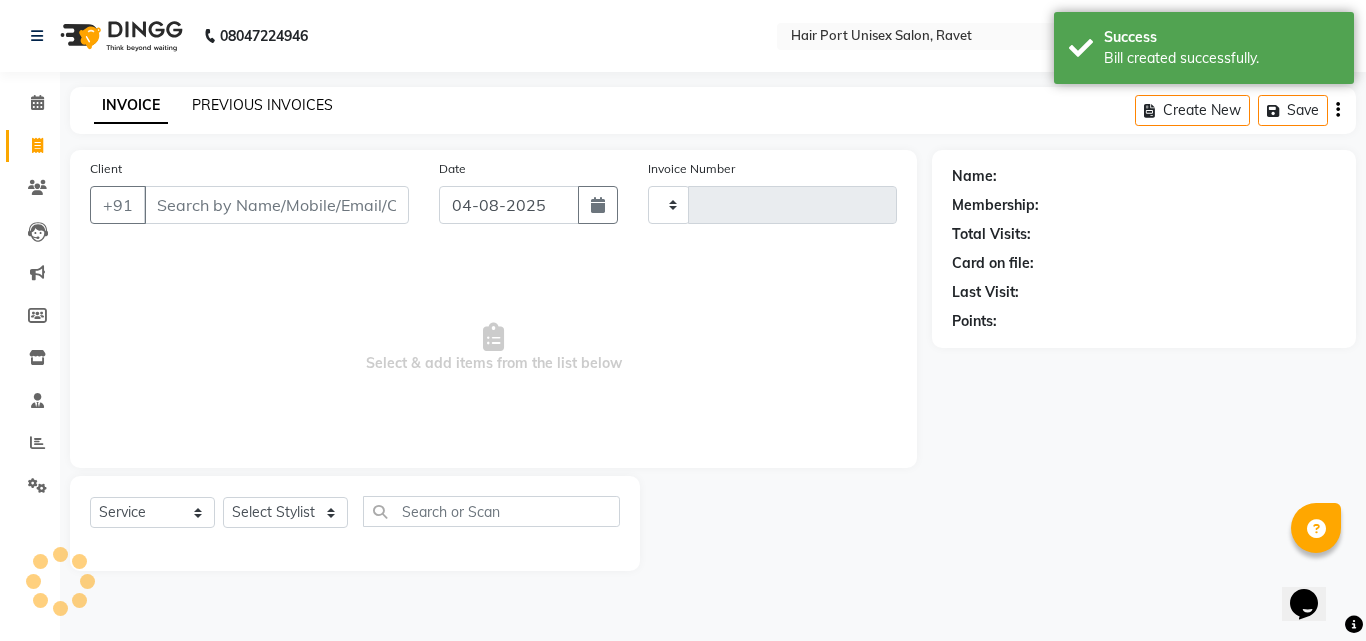 type on "2902" 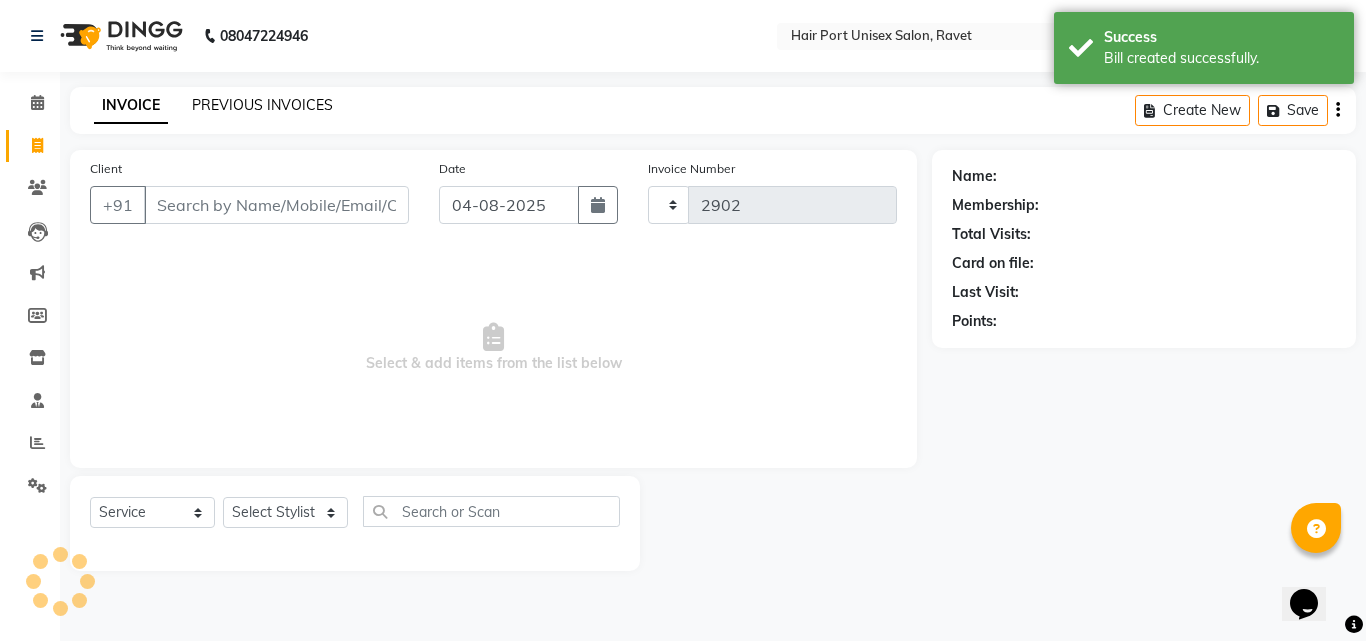 select on "7015" 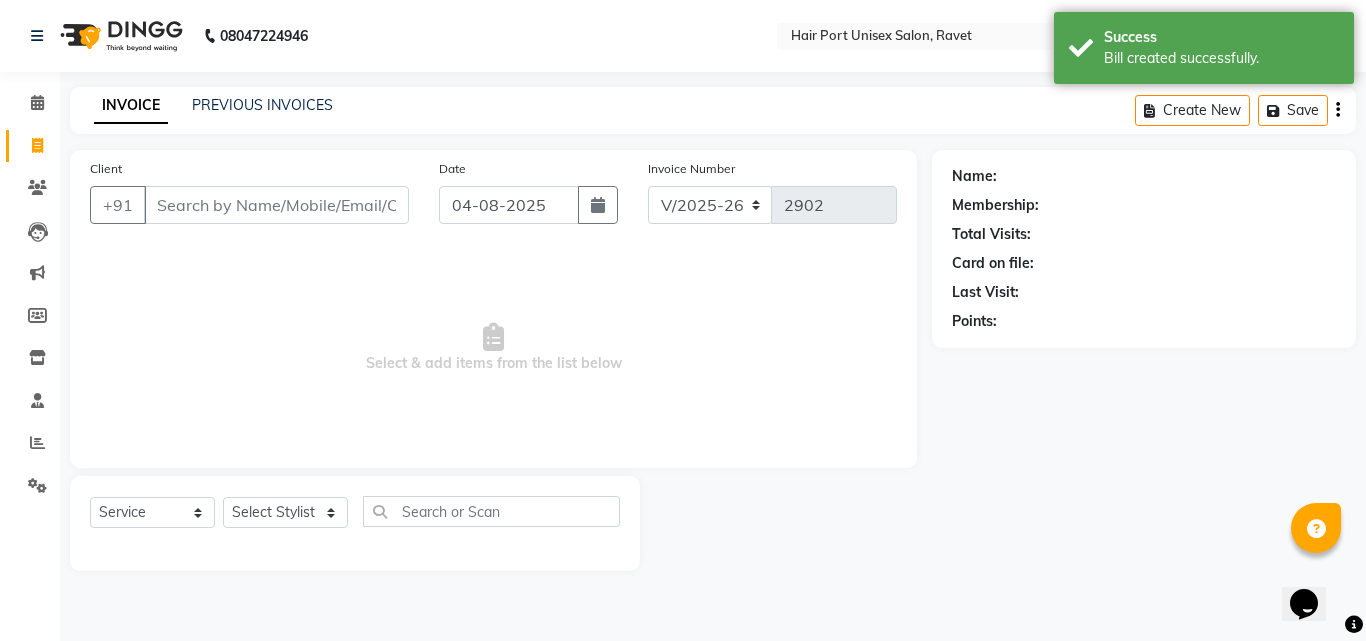 click on "Client" at bounding box center [276, 205] 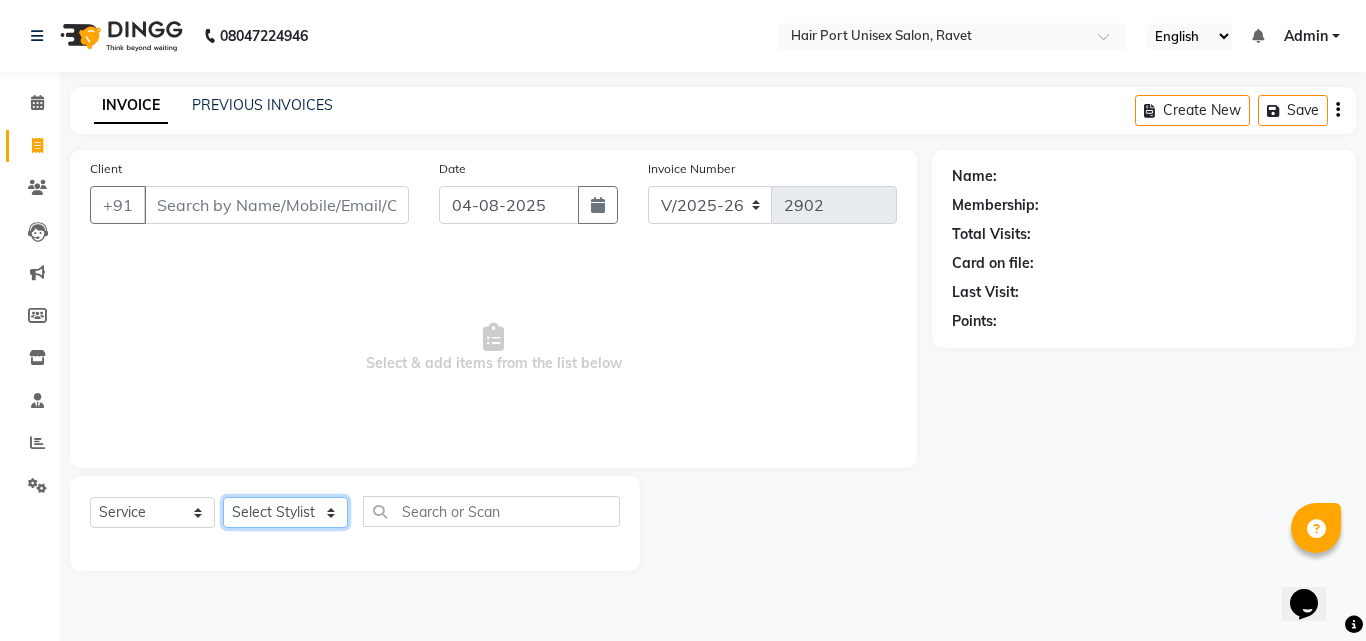 click on "Select Stylist Anushaka Parihar  Esmail Gufran Jyoti Disale Netaji Vishwanath Suryavanshi Rupali  Tanaji Vishwanath Suryavanshi Vinod Mane" 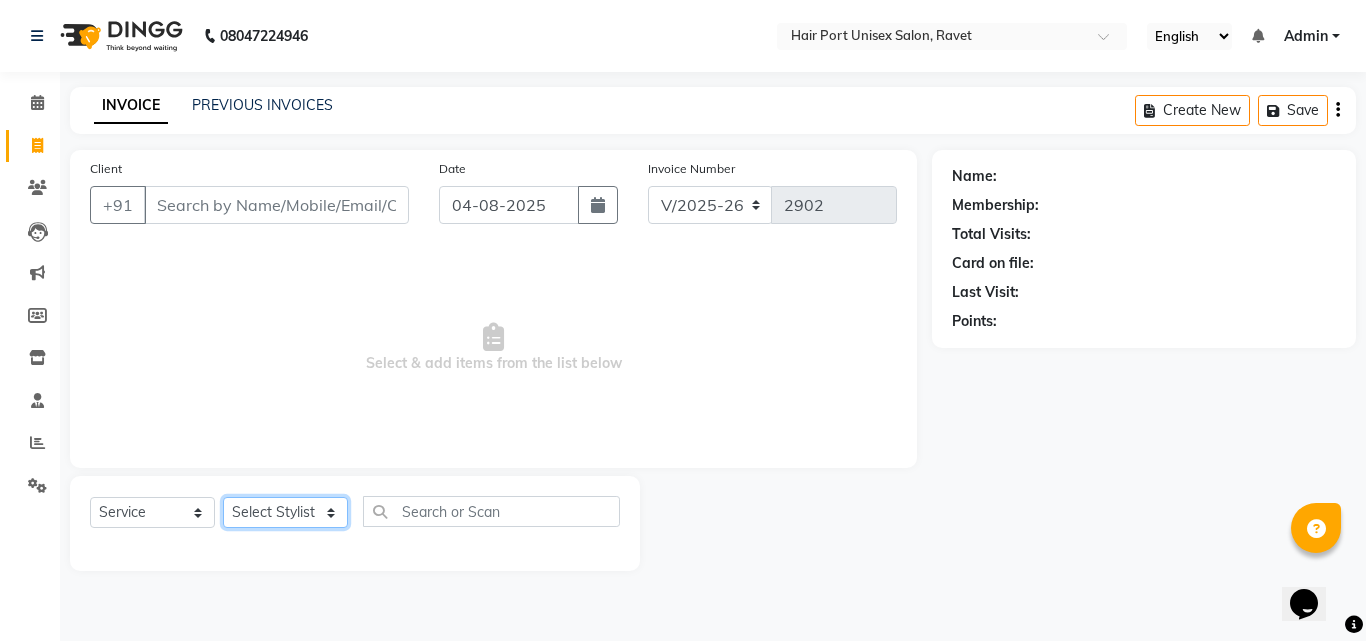 select on "63965" 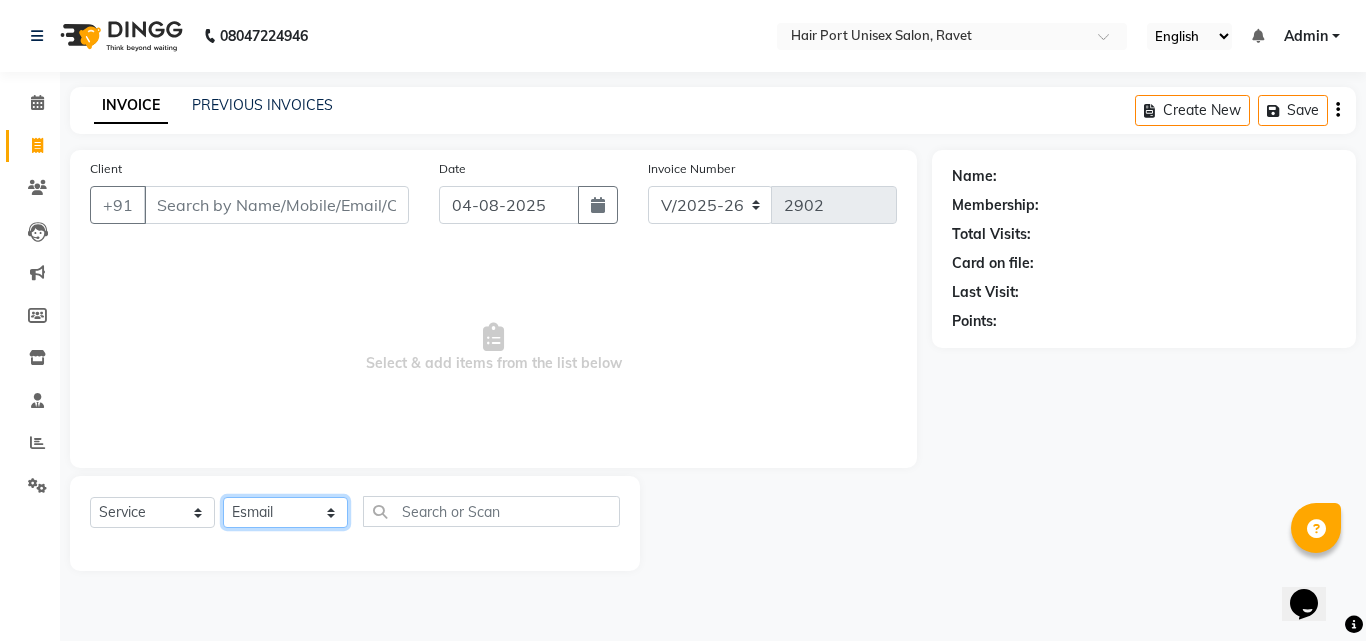 click on "Select Stylist Anushaka Parihar  Esmail Gufran Jyoti Disale Netaji Vishwanath Suryavanshi Rupali  Tanaji Vishwanath Suryavanshi Vinod Mane" 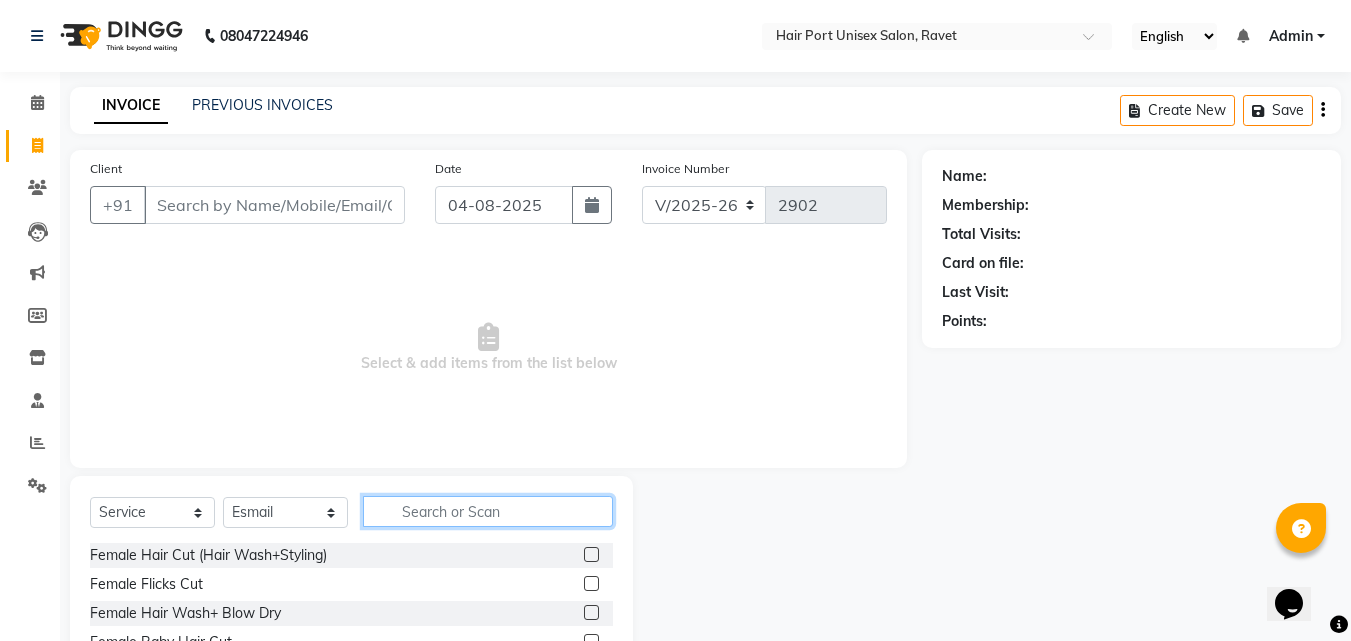 click 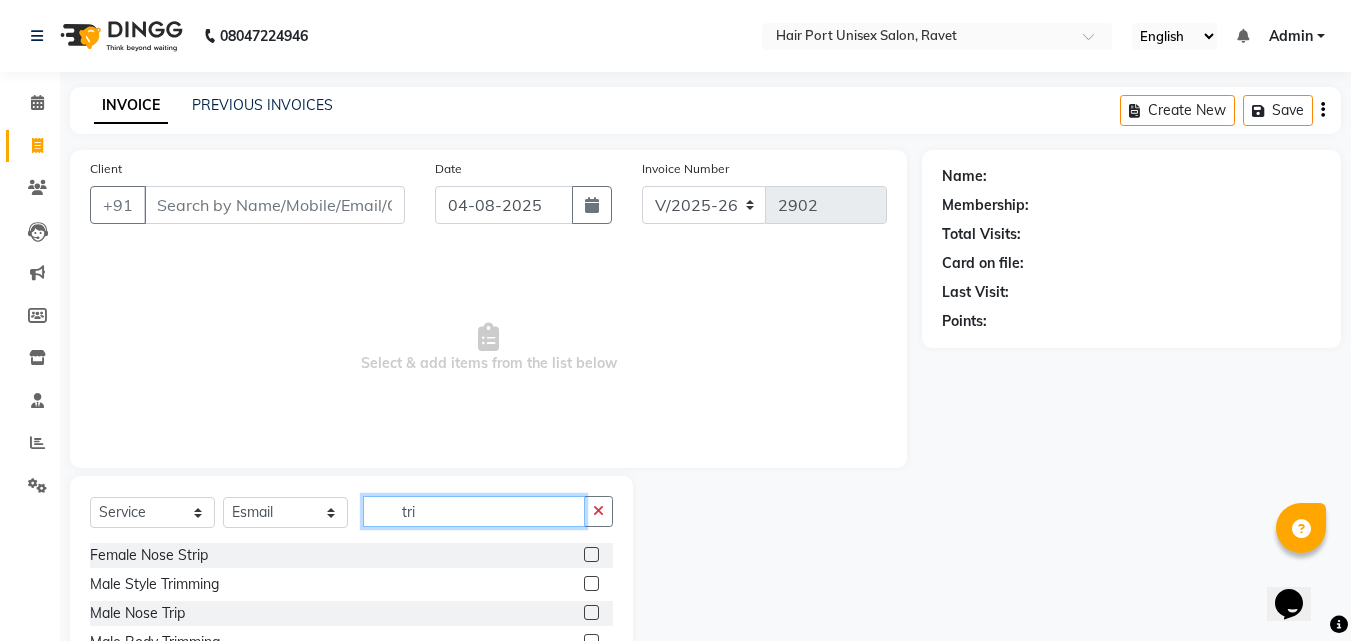 type on "tri" 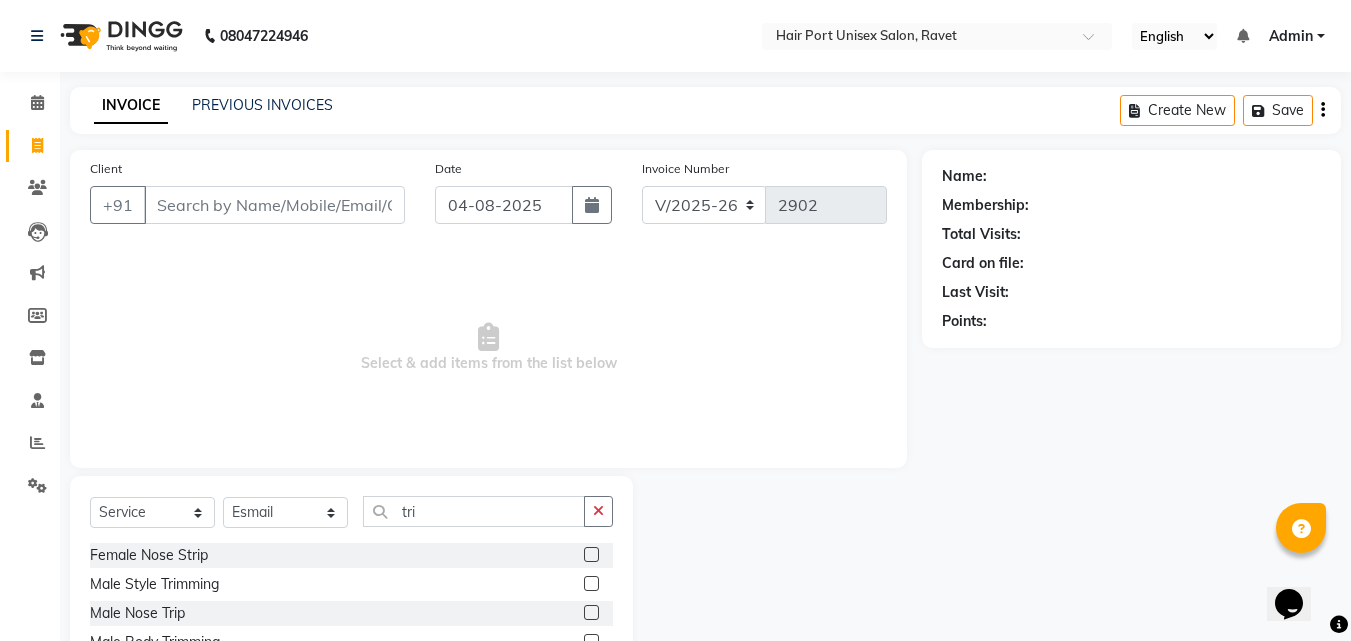 click 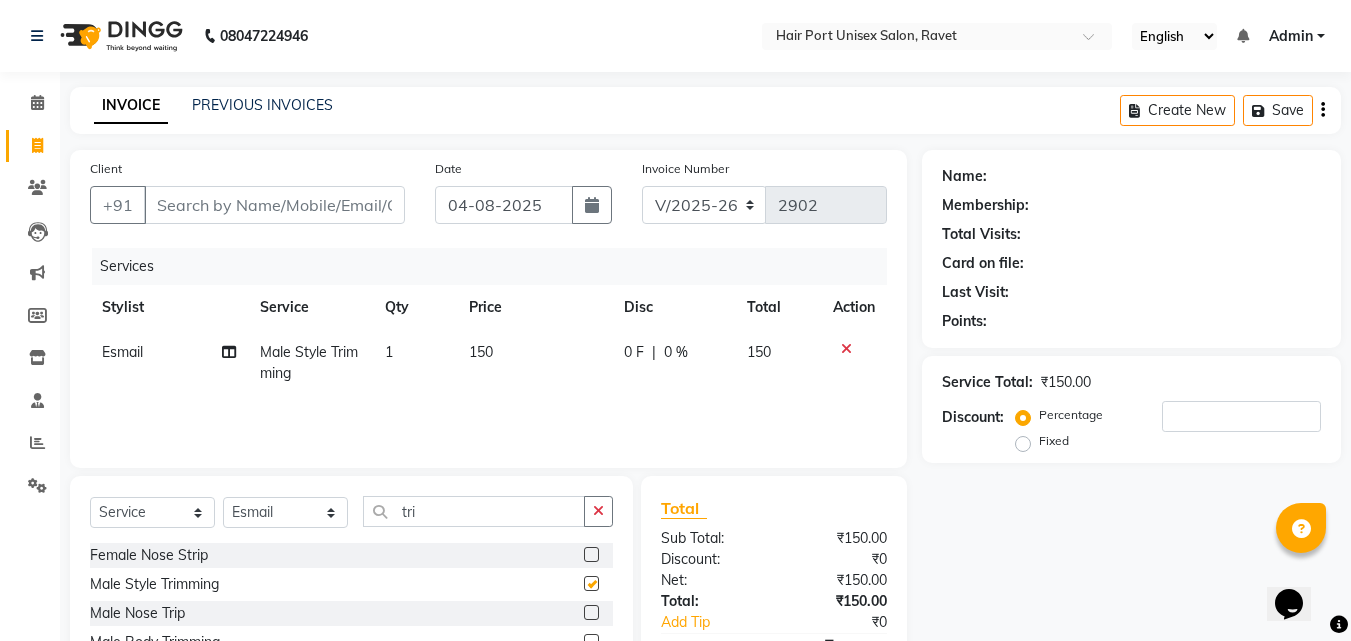 checkbox on "false" 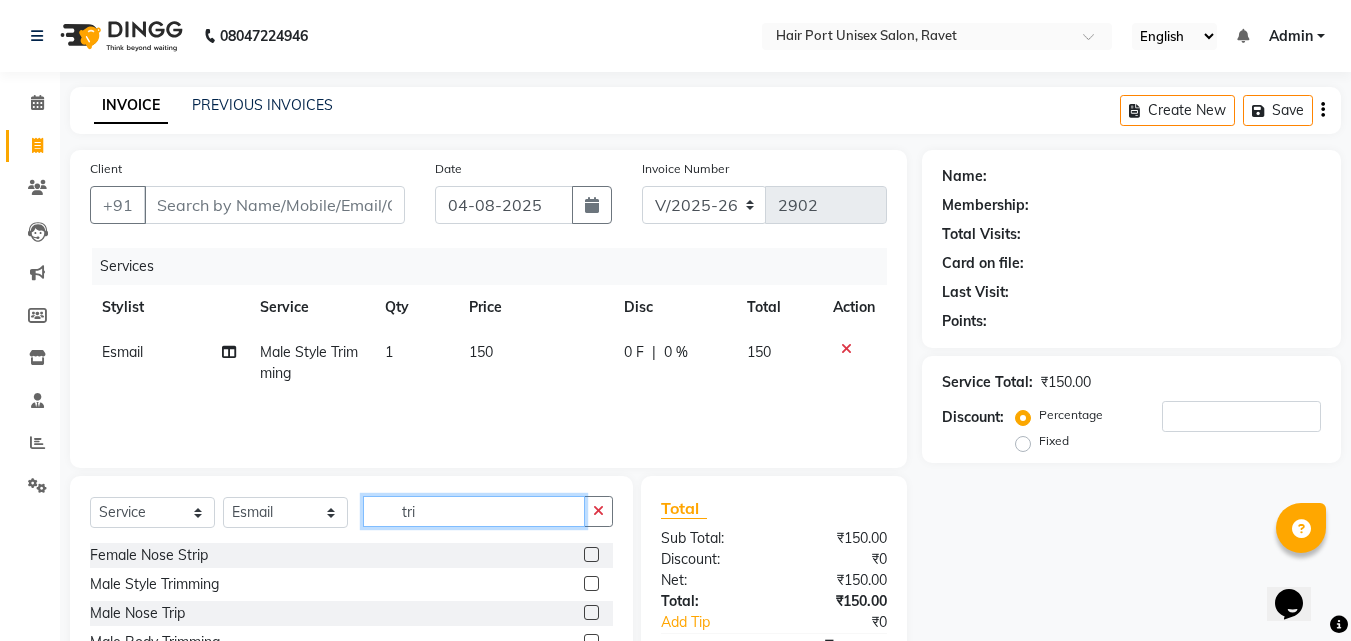 click on "tri" 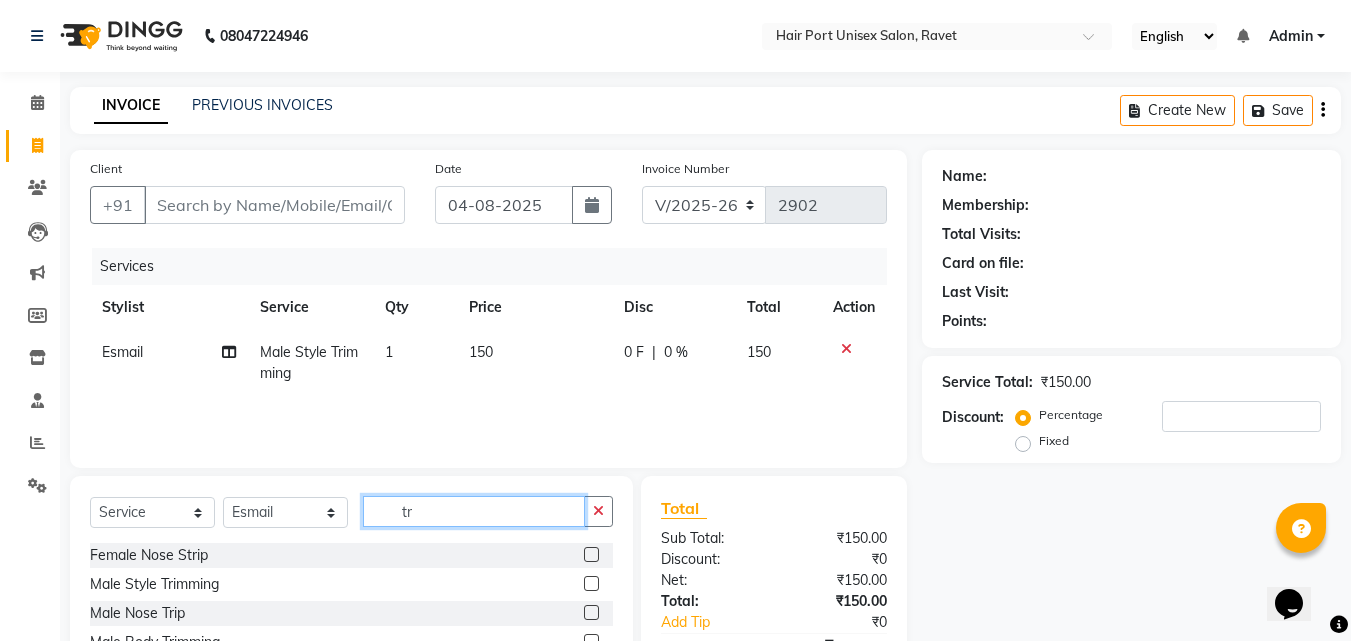 type on "t" 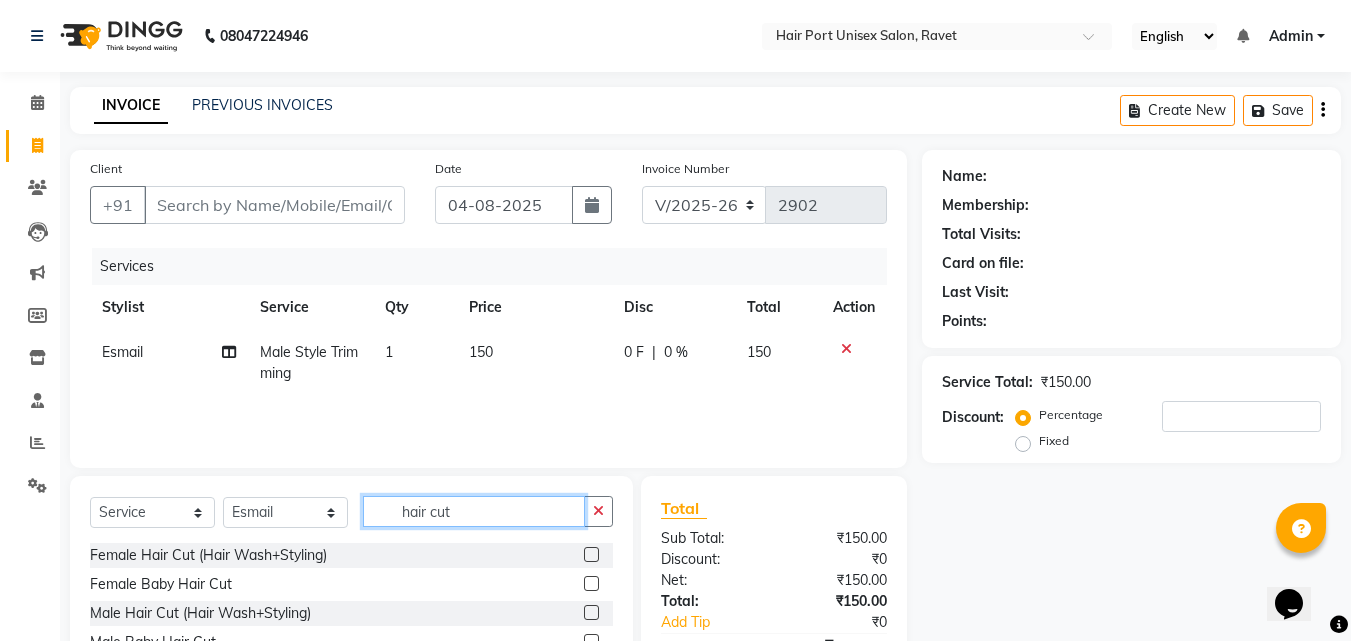 type on "hair cut" 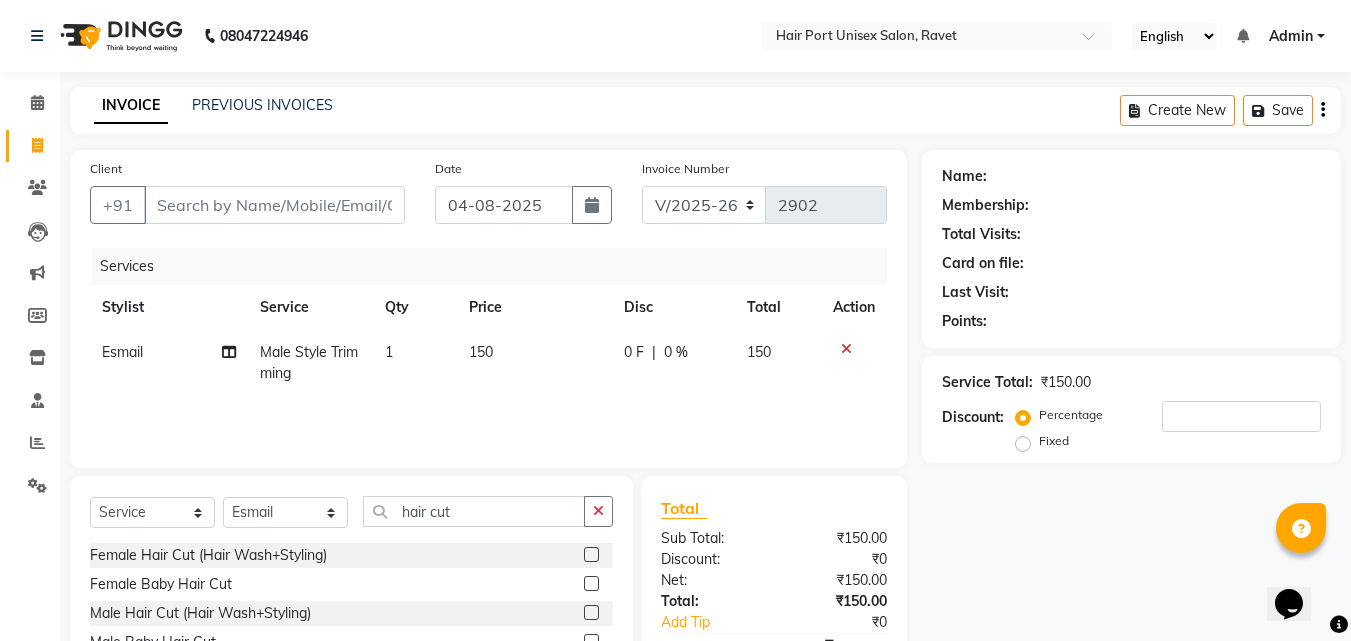click 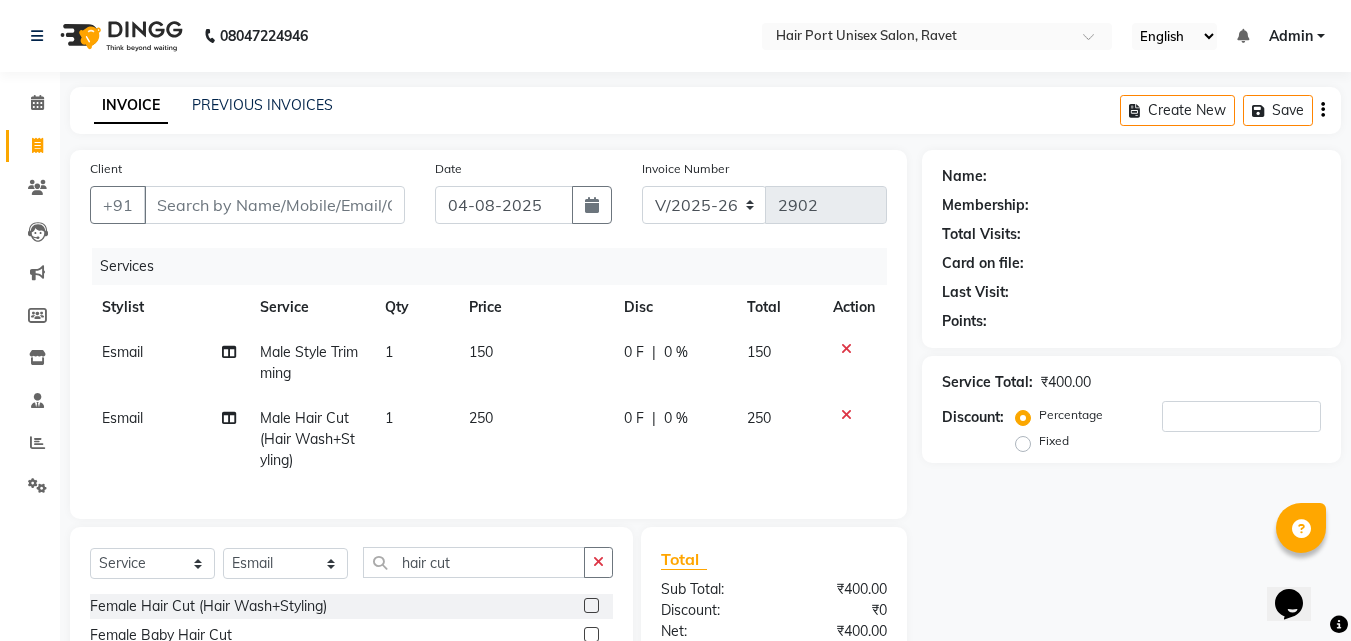 checkbox on "false" 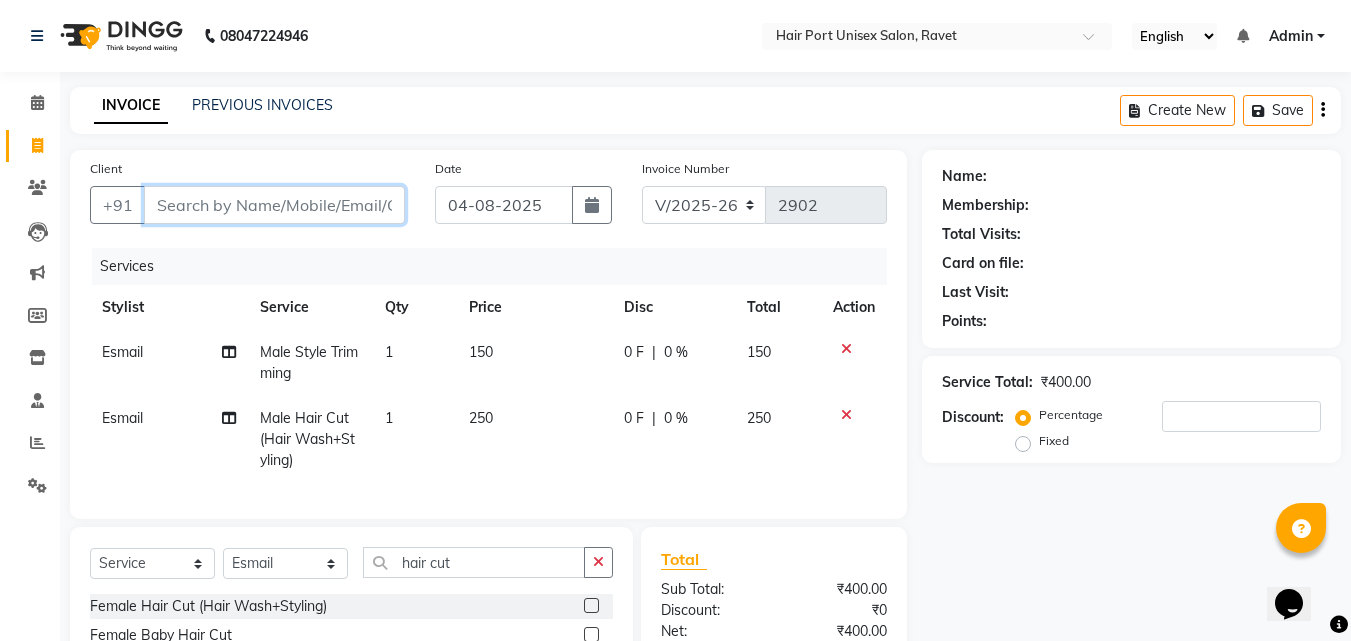 click on "Client" at bounding box center (274, 205) 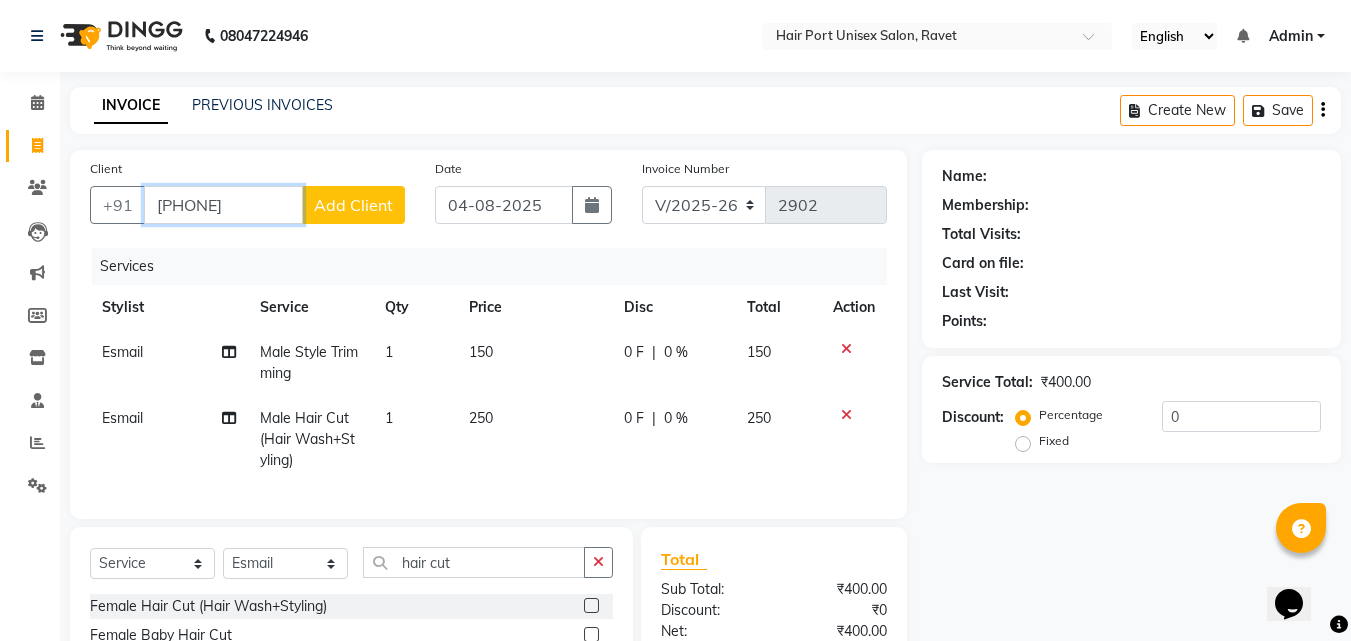 type on "[PHONE]" 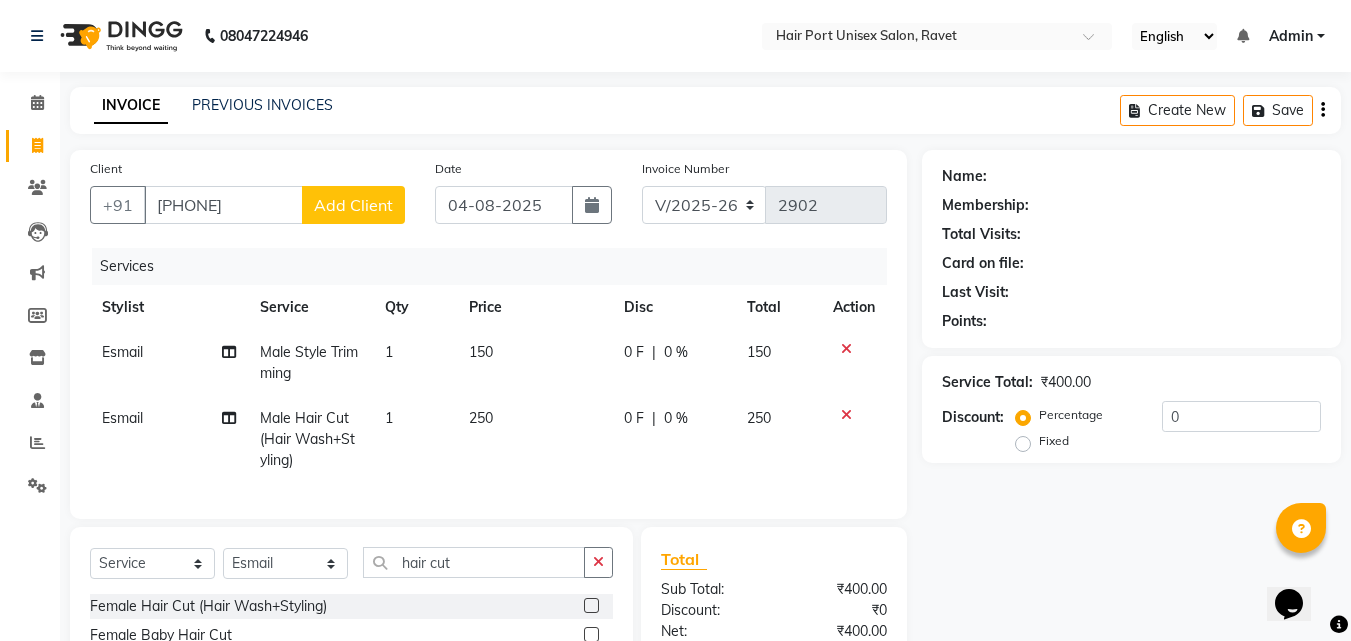 click 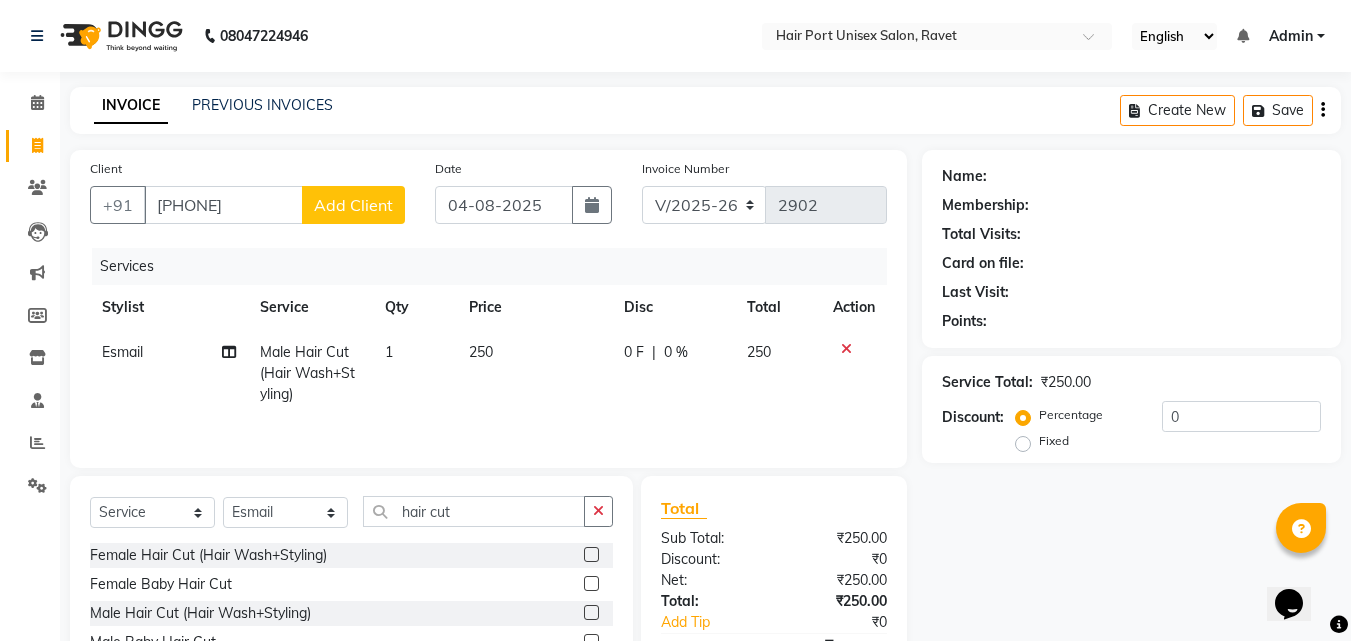 click on "Add Client" 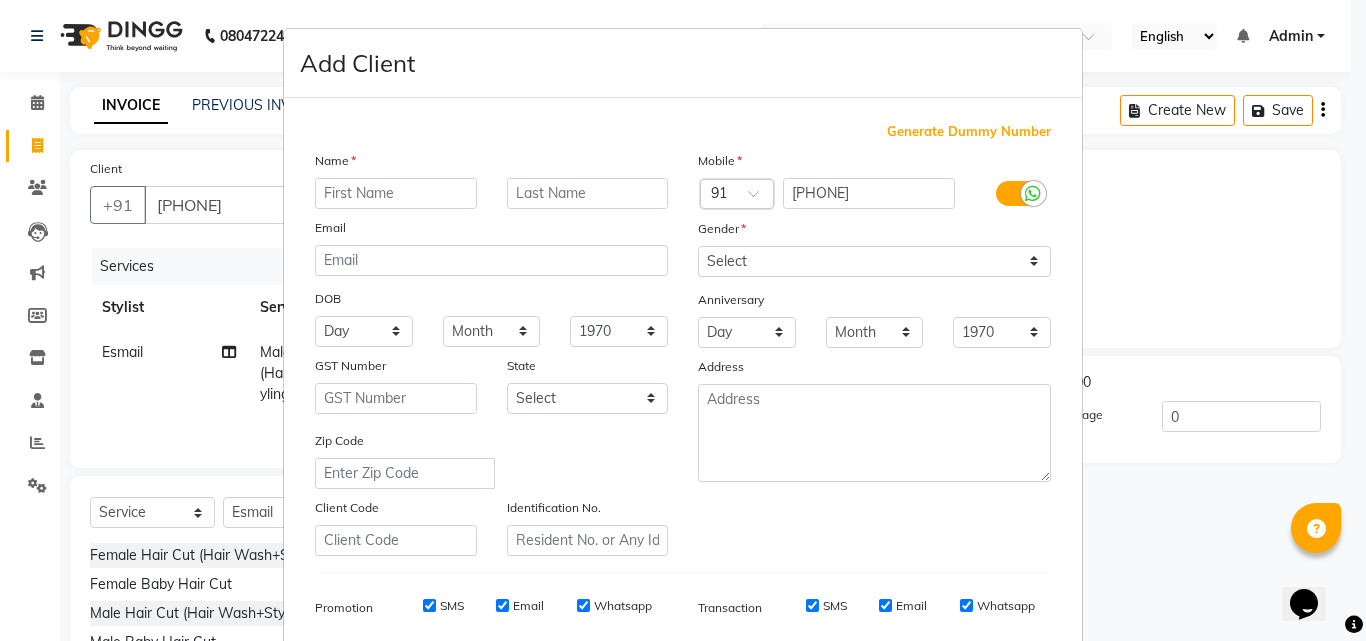 click on "Add Client Generate Dummy Number Name Email DOB Day 01 02 03 04 05 06 07 08 09 10 11 12 13 14 15 16 17 18 19 20 21 22 23 24 25 26 27 28 29 30 31 Month January February March April May June July August September October November December 1940 1941 1942 1943 1944 1945 1946 1947 1948 1949 1950 1951 1952 1953 1954 1955 1956 1957 1958 1959 1960 1961 1962 1963 1964 1965 1966 1967 1968 1969 1970 1971 1972 1973 1974 1975 1976 1977 1978 1979 1980 1981 1982 1983 1984 1985 1986 1987 1988 1989 1990 1991 1992 1993 1994 1995 1996 1997 1998 1999 2000 2001 2002 2003 2004 2005 2006 2007 2008 2009 2010 2011 2012 2013 2014 2015 2016 2017 2018 2019 2020 2021 2022 2023 2024 GST Number State Select Andaman and Nicobar Islands Andhra Pradesh Arunachal Pradesh Assam Bihar Chandigarh Chhattisgarh Dadra and Nagar Haveli Daman and Diu Delhi Goa Gujarat Haryana Himachal Pradesh Jammu and Kashmir Jharkhand Karnataka Kerala Lakshadweep Madhya Pradesh Maharashtra Manipur Meghalaya Mizoram Nagaland Odisha Pondicherry Punjab Rajasthan Sikkim" at bounding box center (683, 320) 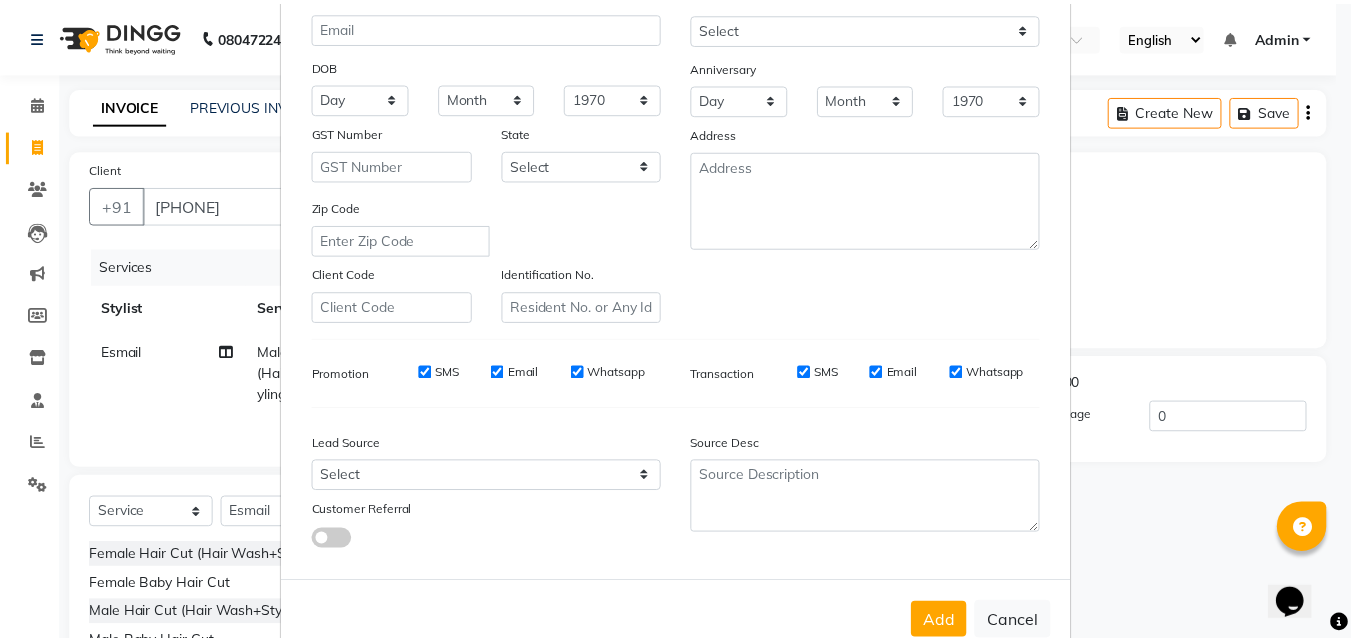 scroll, scrollTop: 282, scrollLeft: 0, axis: vertical 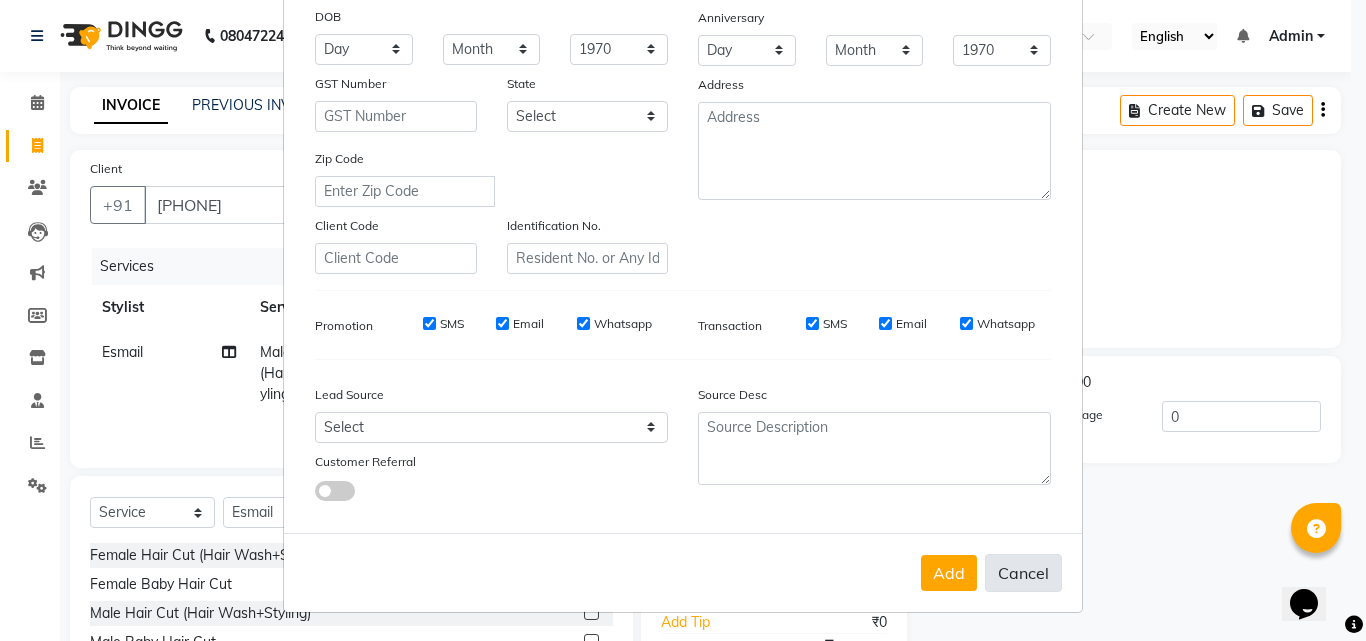 click on "Cancel" at bounding box center (1023, 573) 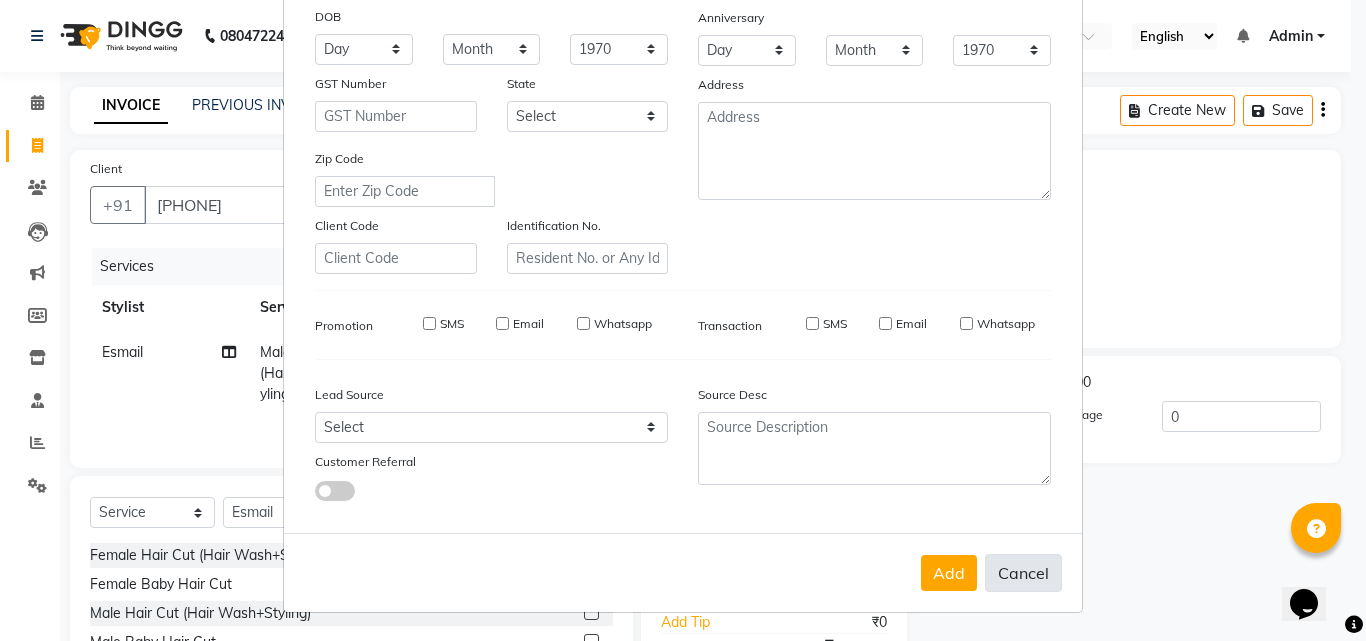 select 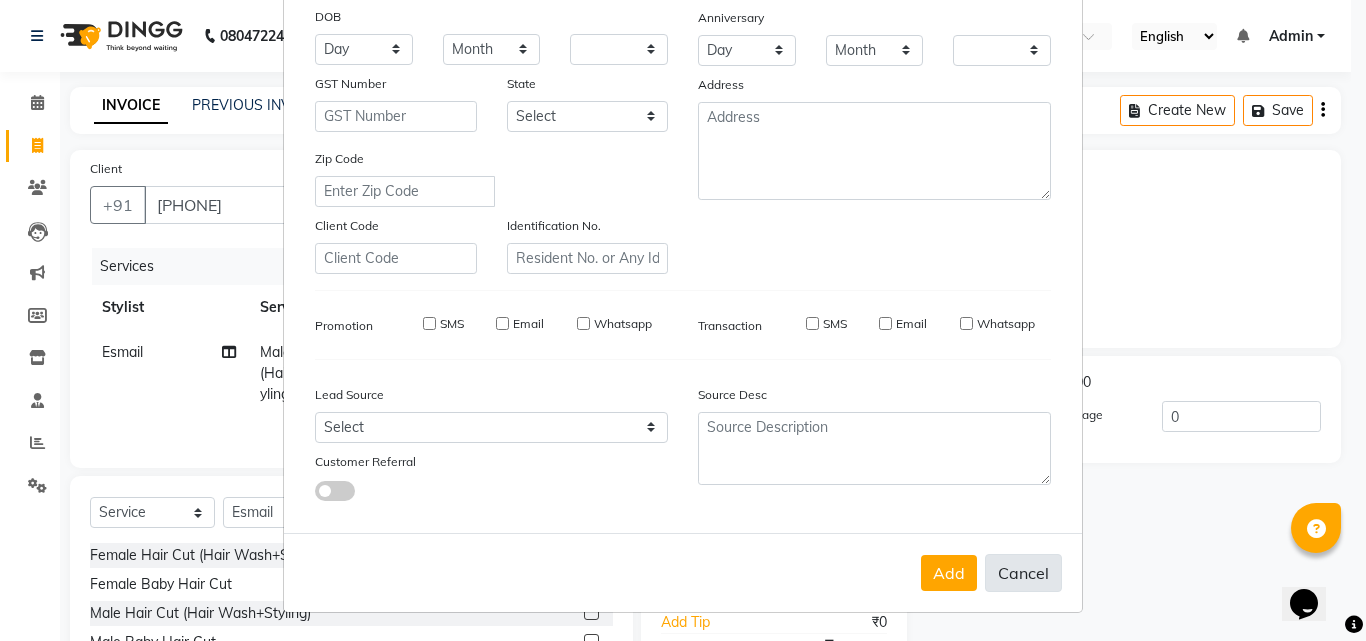 checkbox on "false" 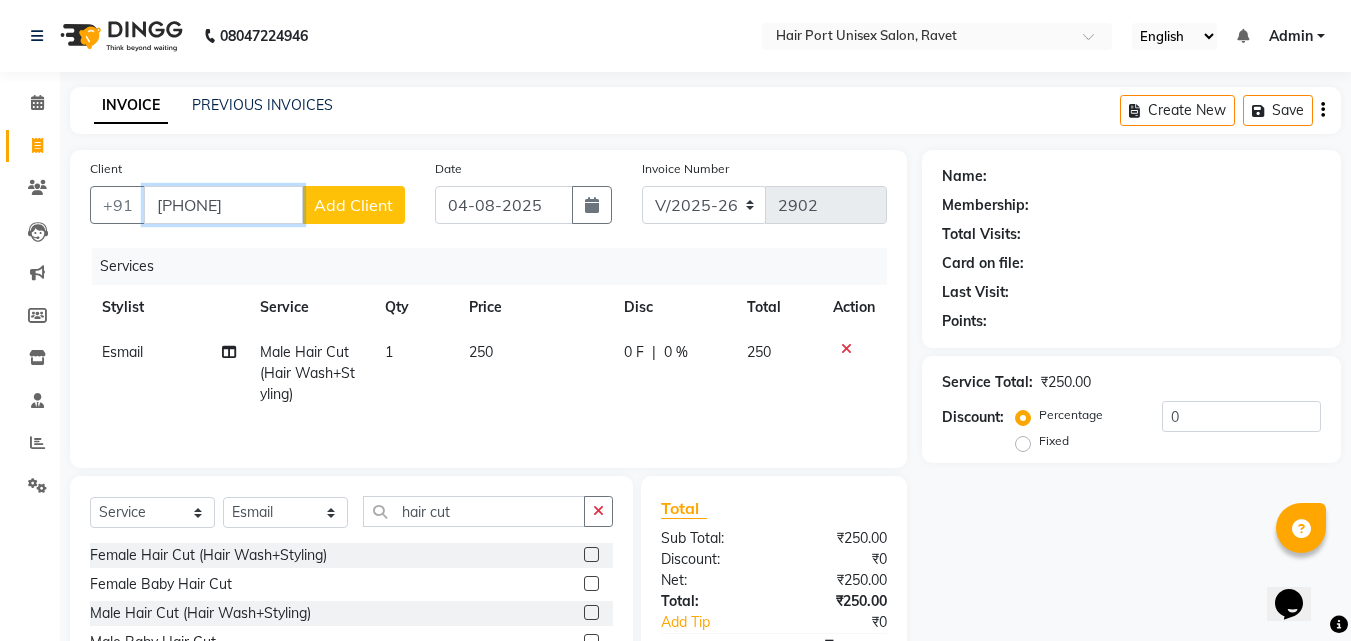 click on "[PHONE]" at bounding box center (223, 205) 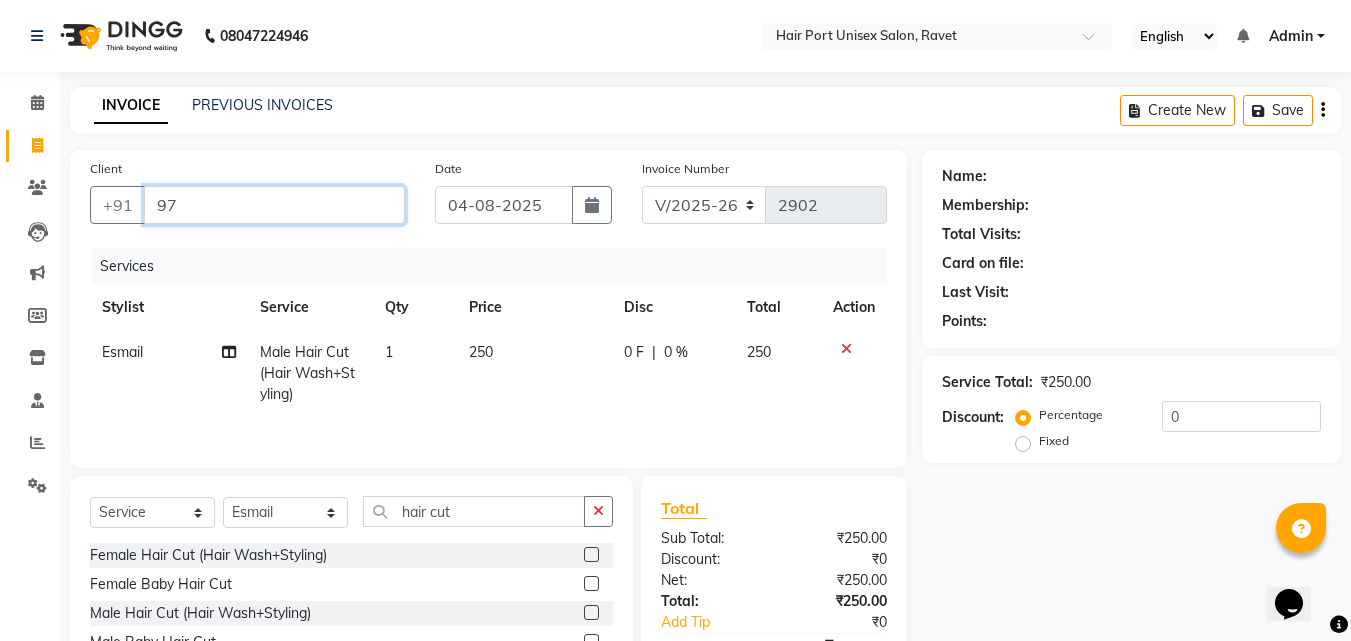 type on "9" 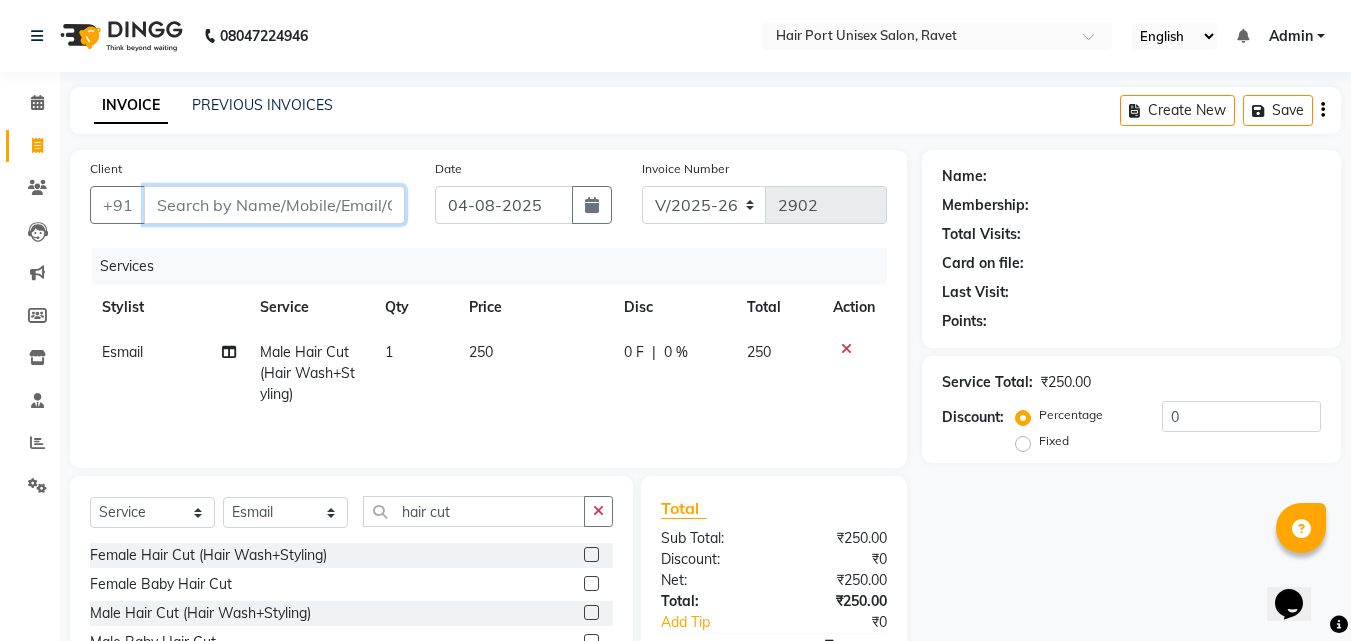 type 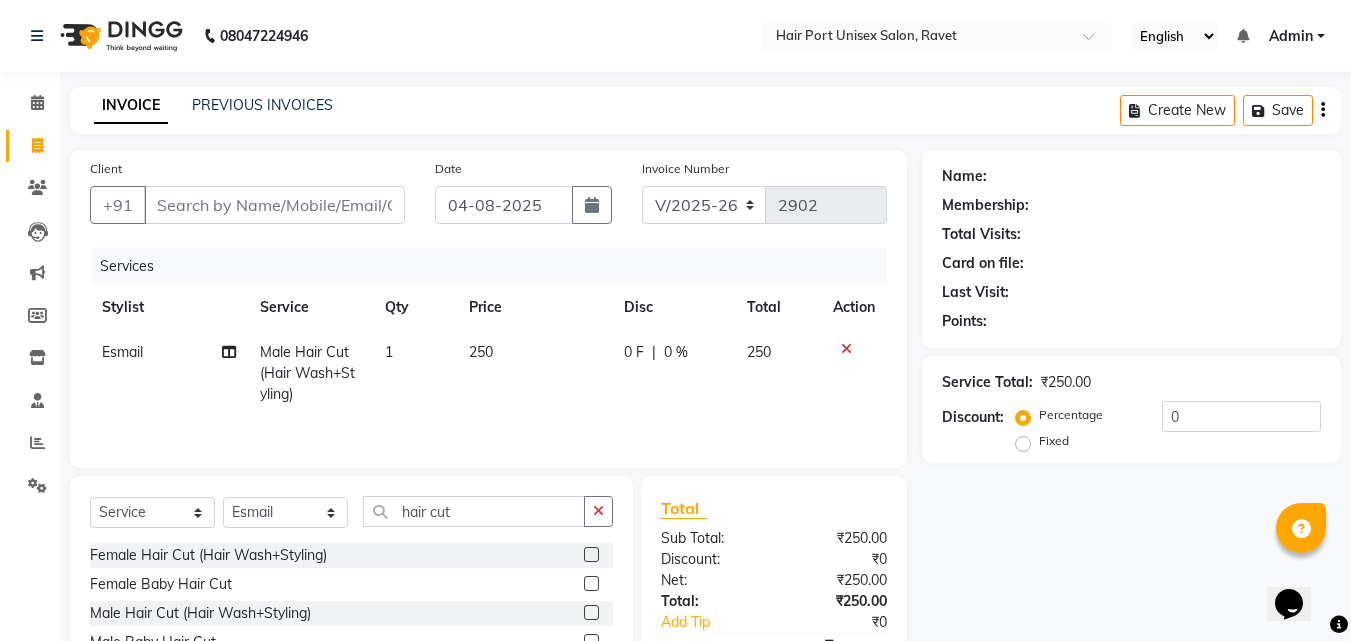 click 